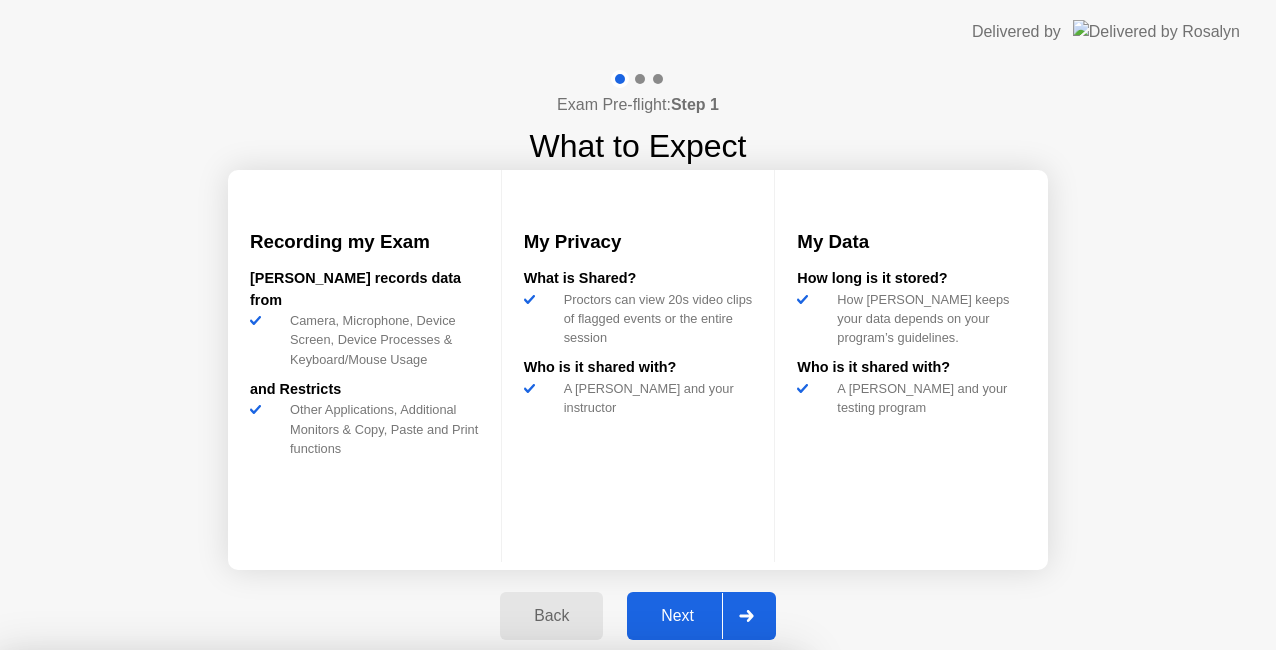 scroll, scrollTop: 0, scrollLeft: 0, axis: both 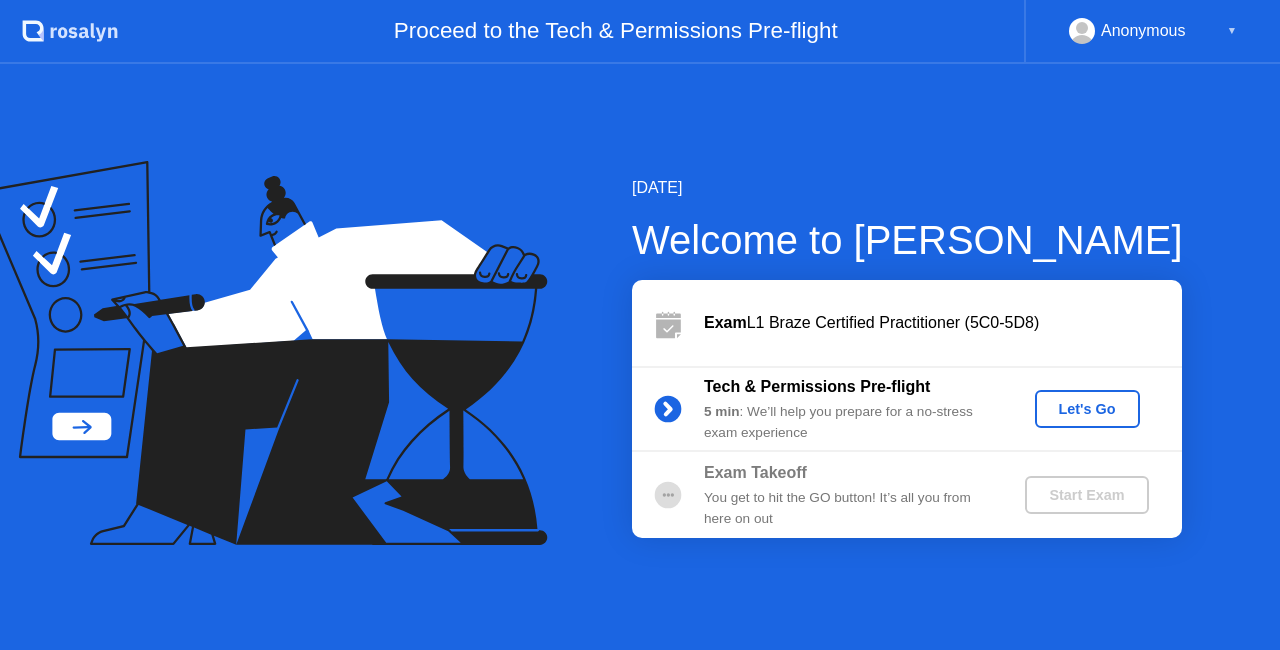click on "Let's Go" 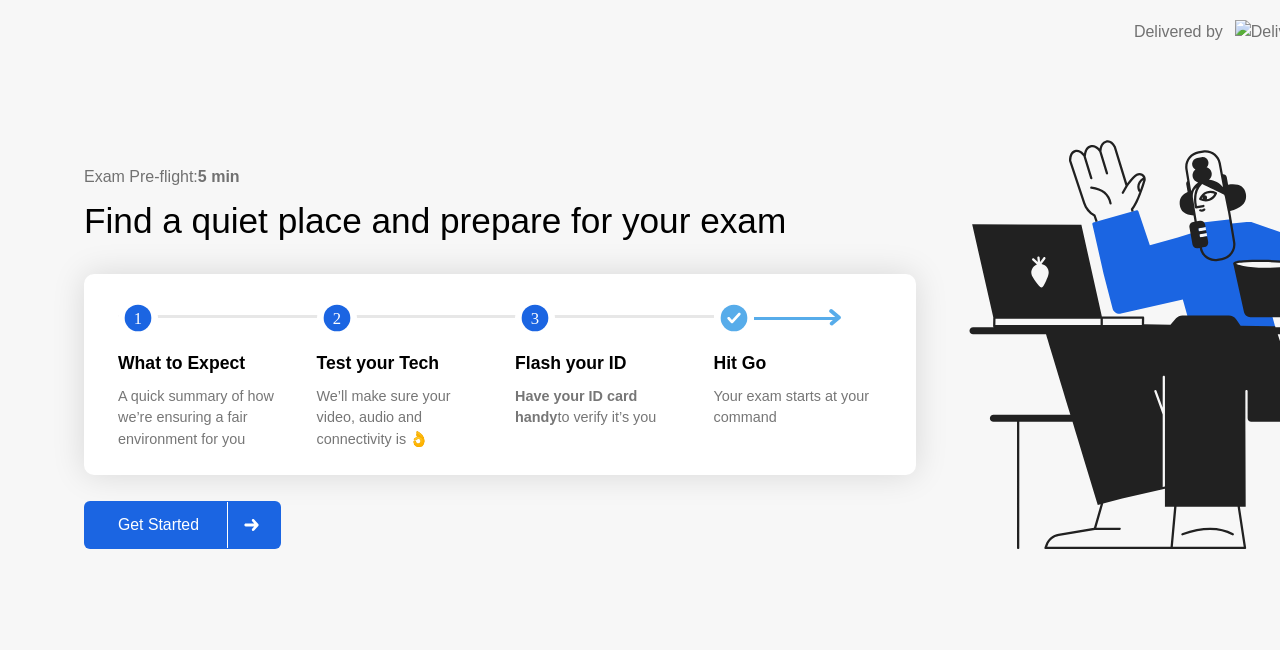 click 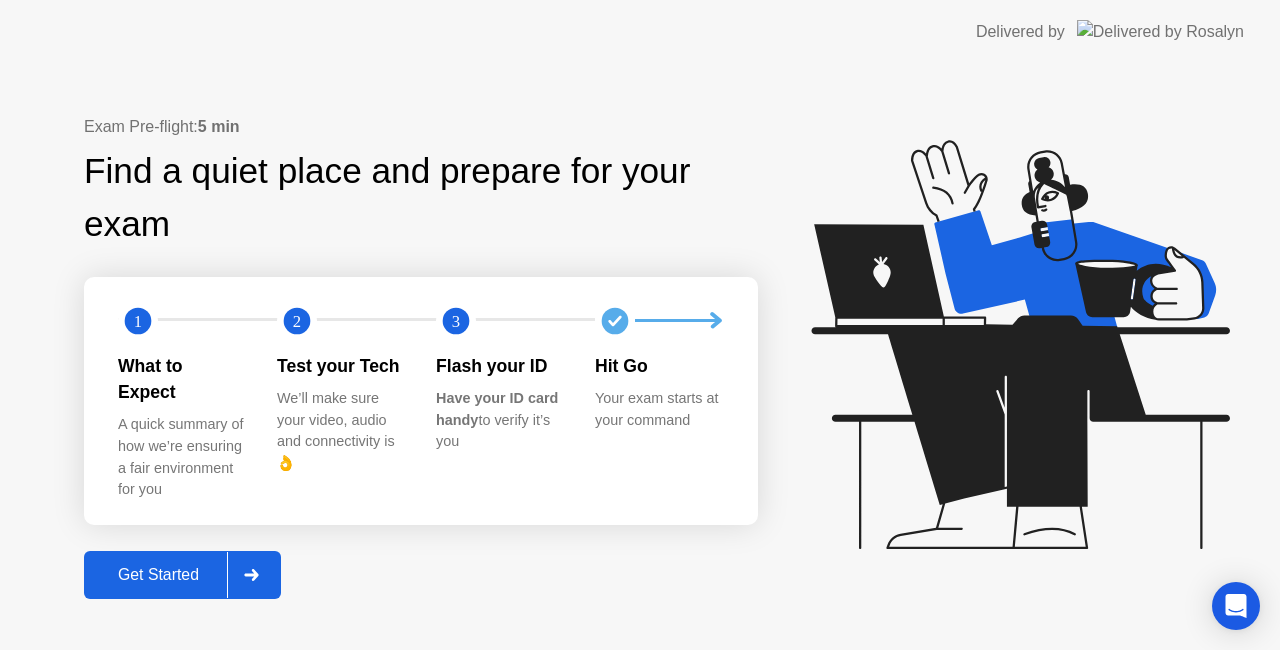 click on "Get Started" 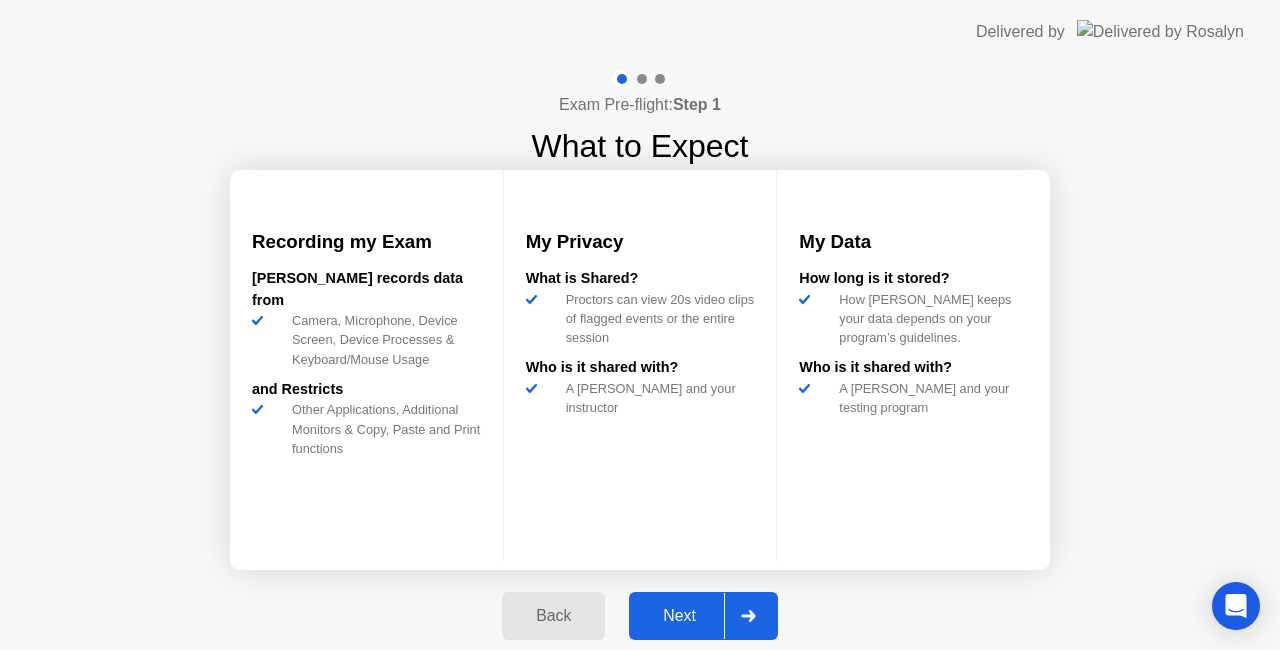 click on "Next" 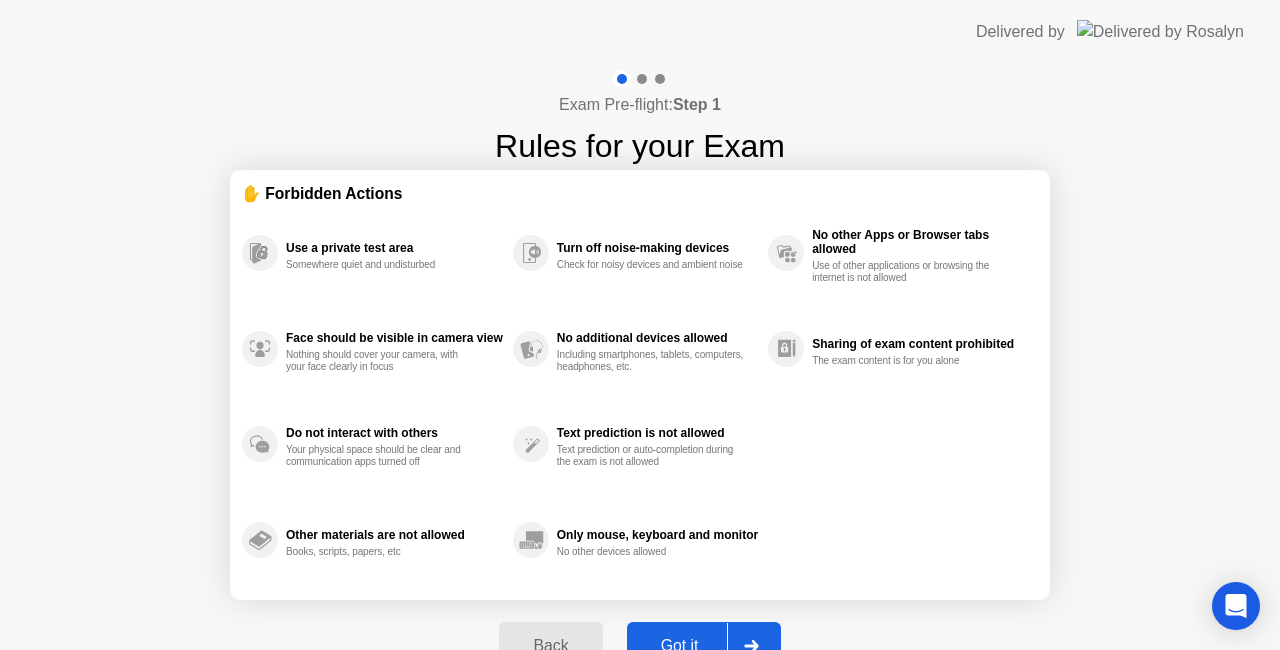 click on "Got it" 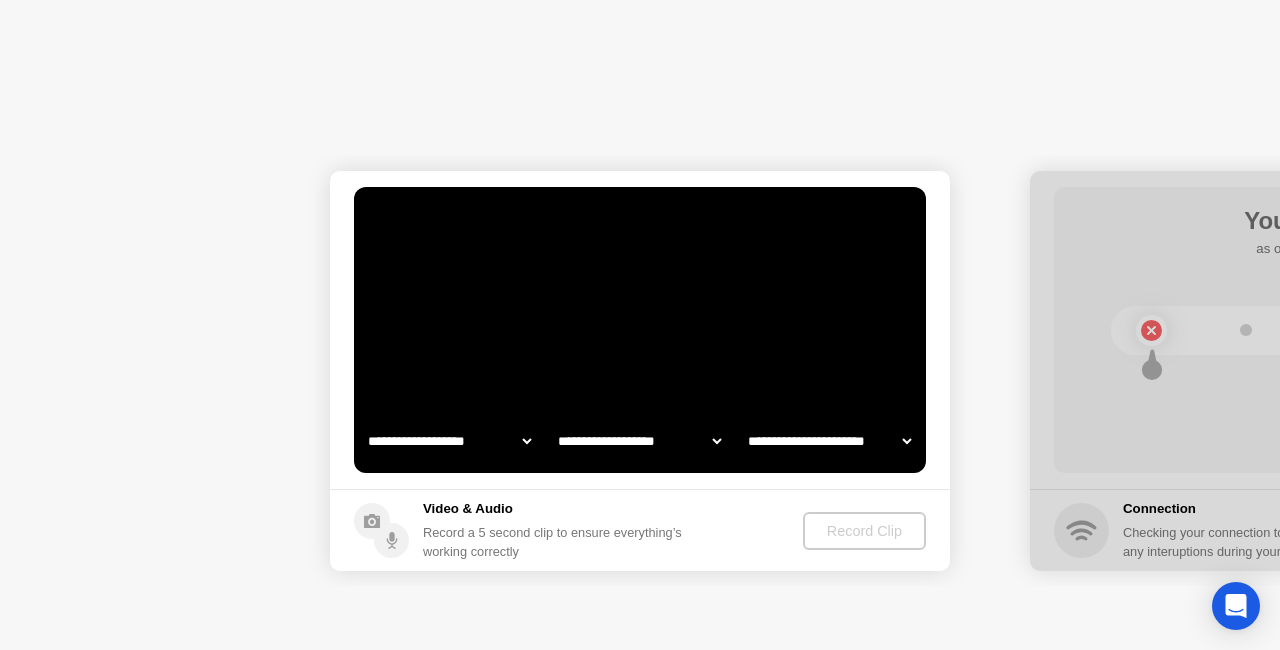 select on "**********" 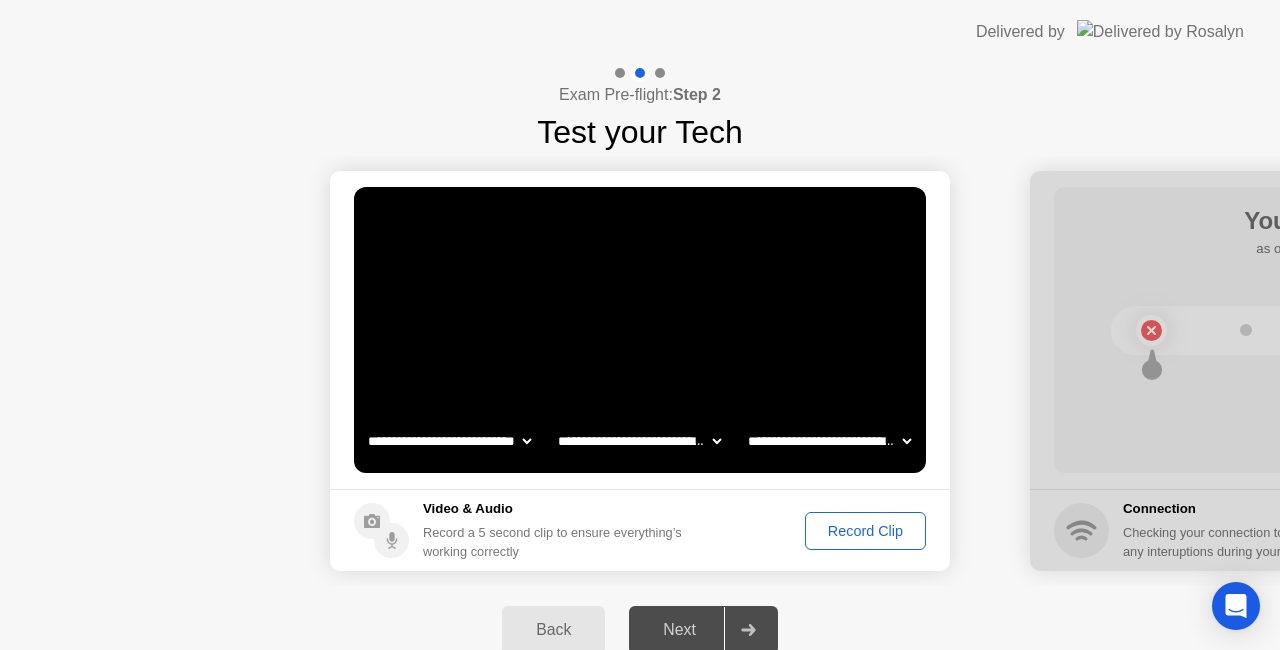 click on "Record Clip" 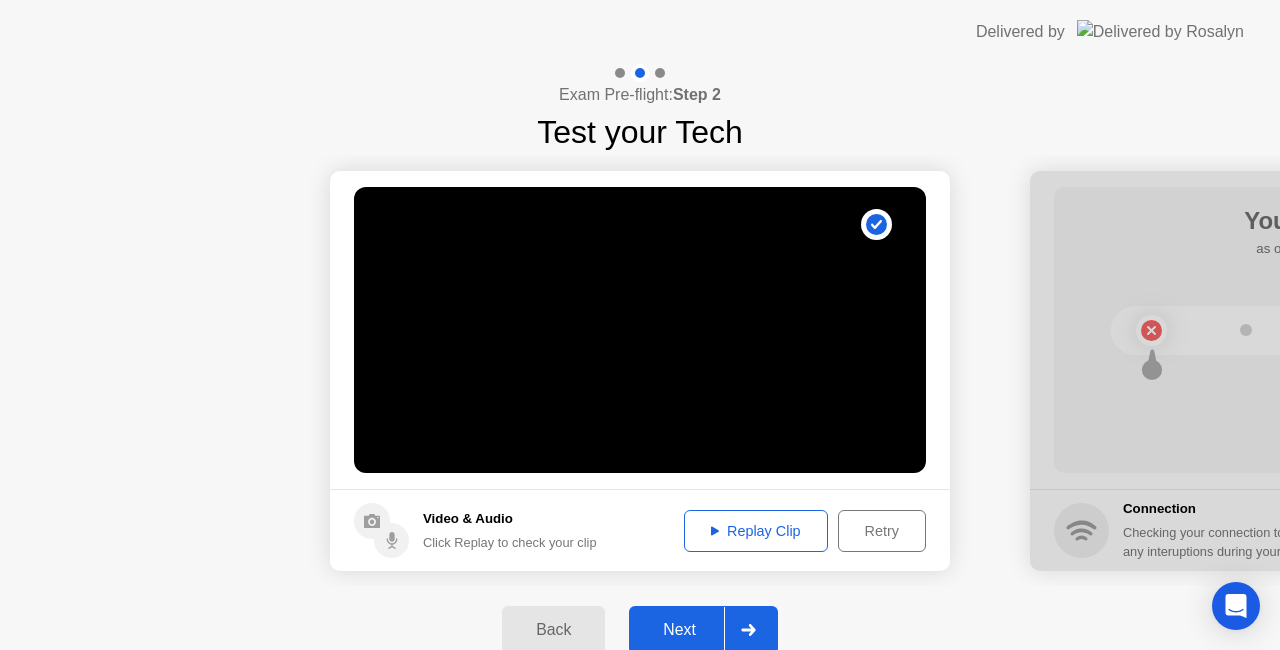 click on "Next" 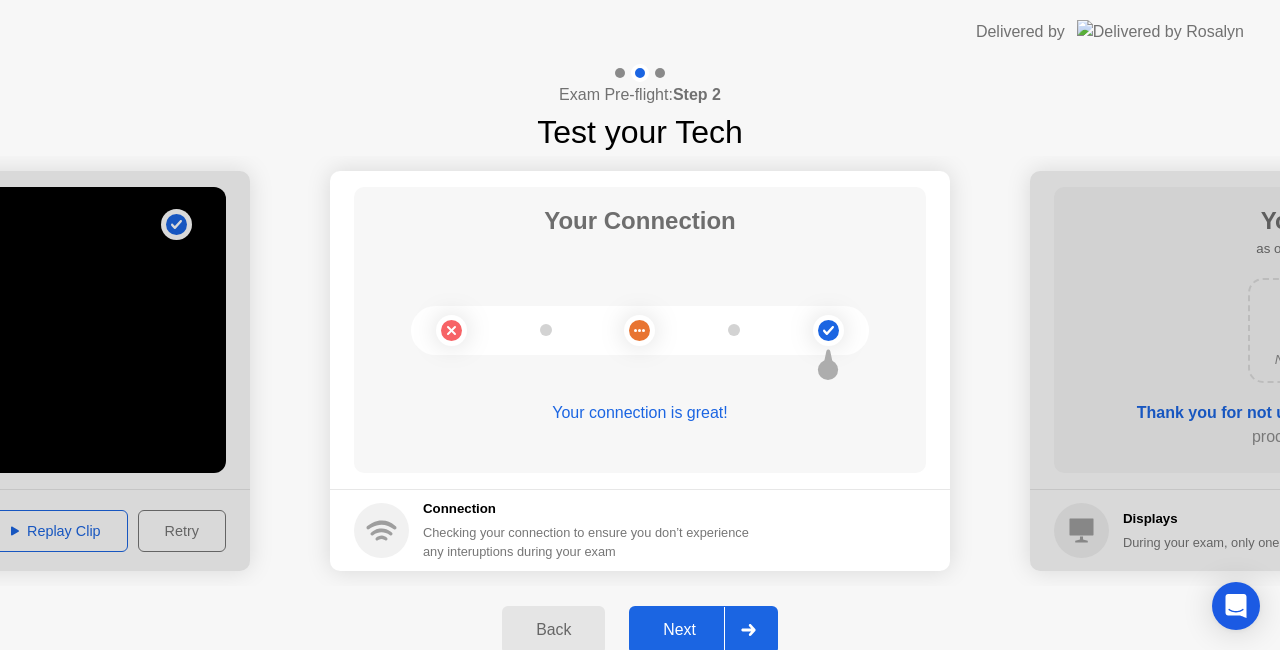 click on "Back Next" 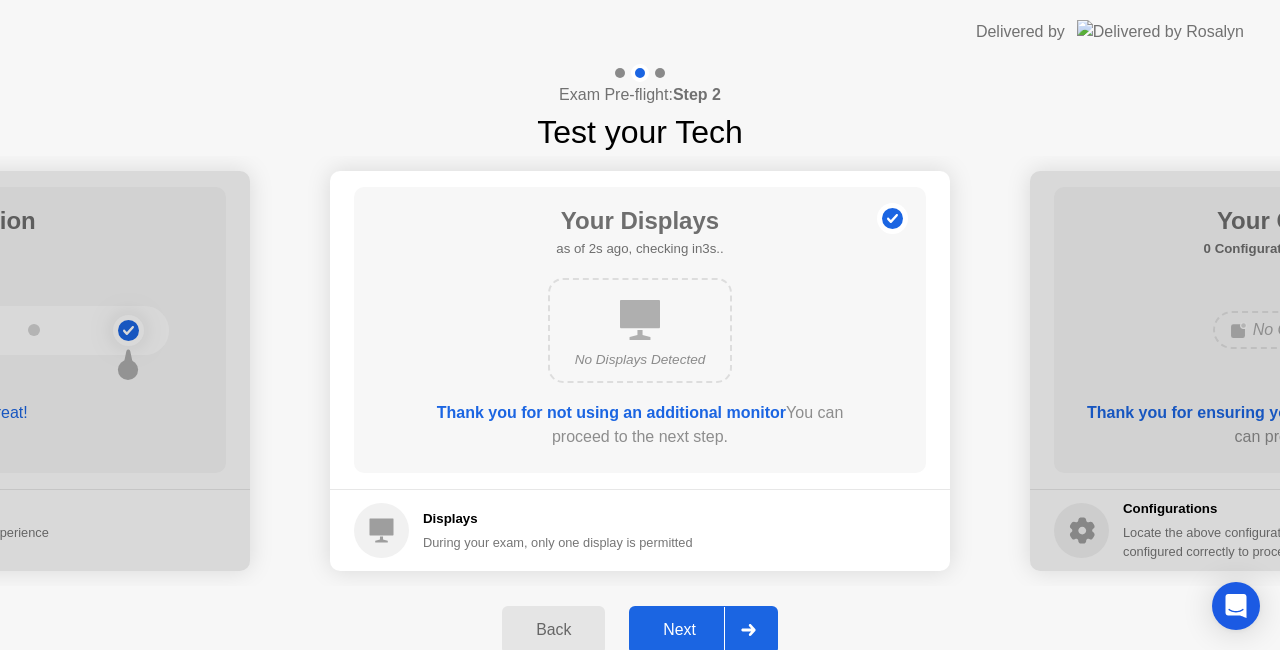 click on "Next" 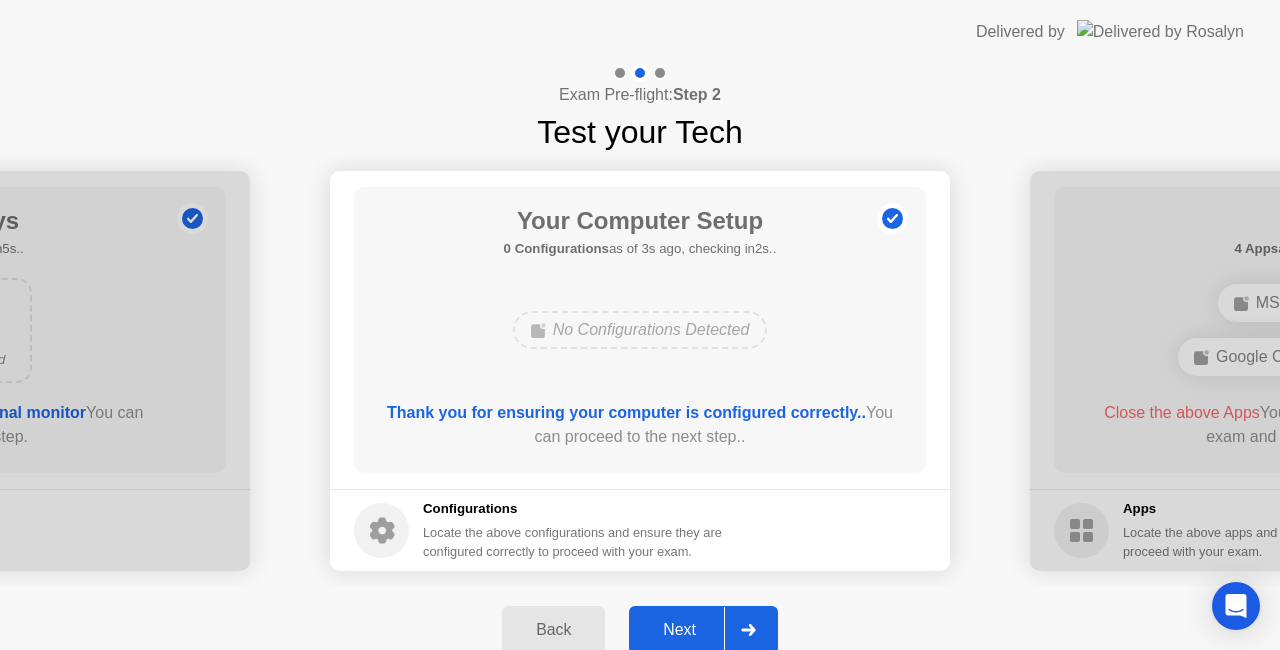 click on "Next" 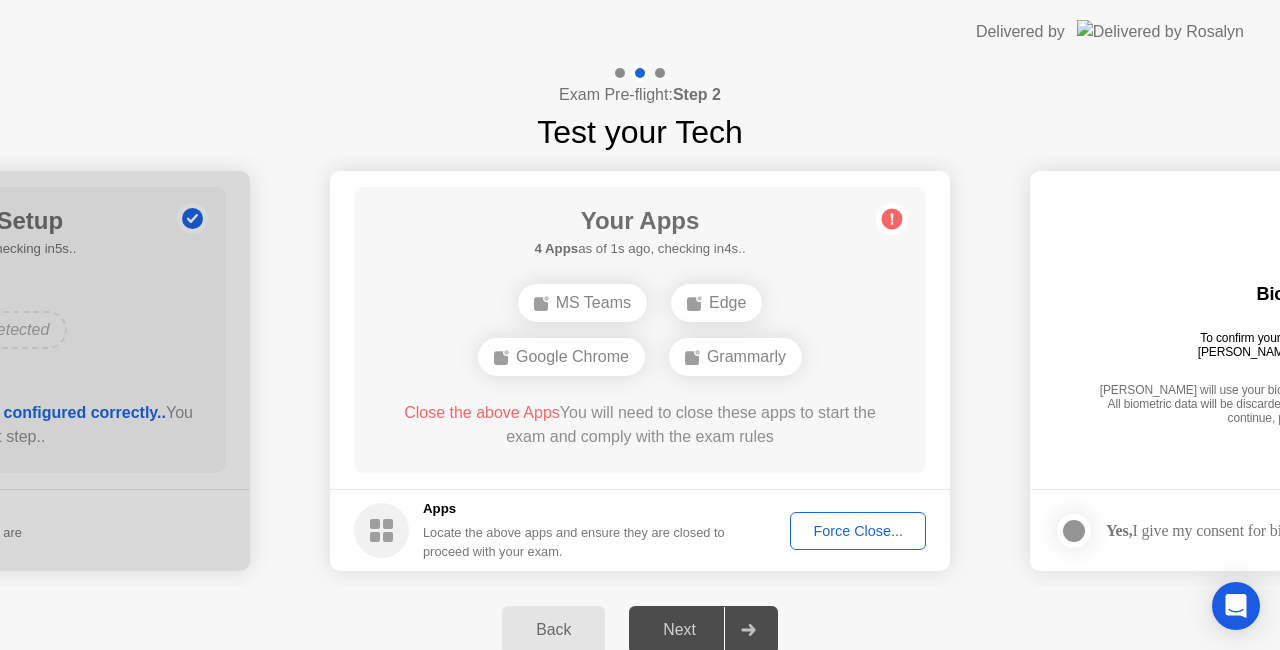 click on "Force Close..." 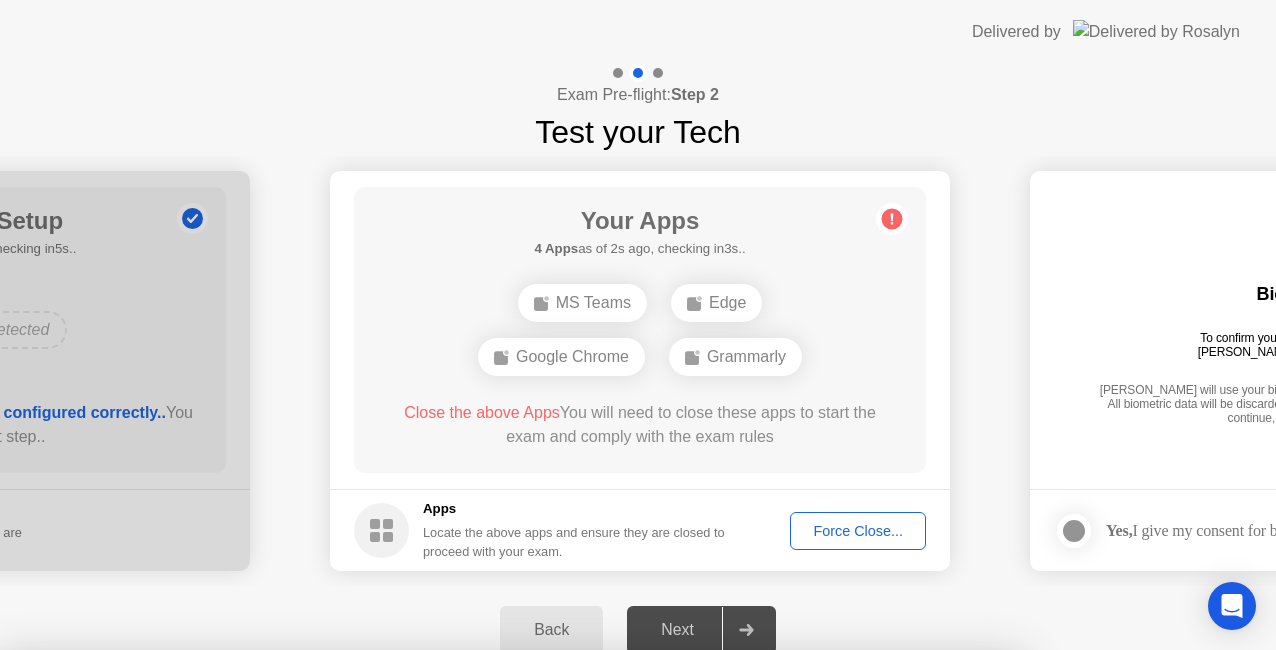 click on "Confirm" at bounding box center (577, 980) 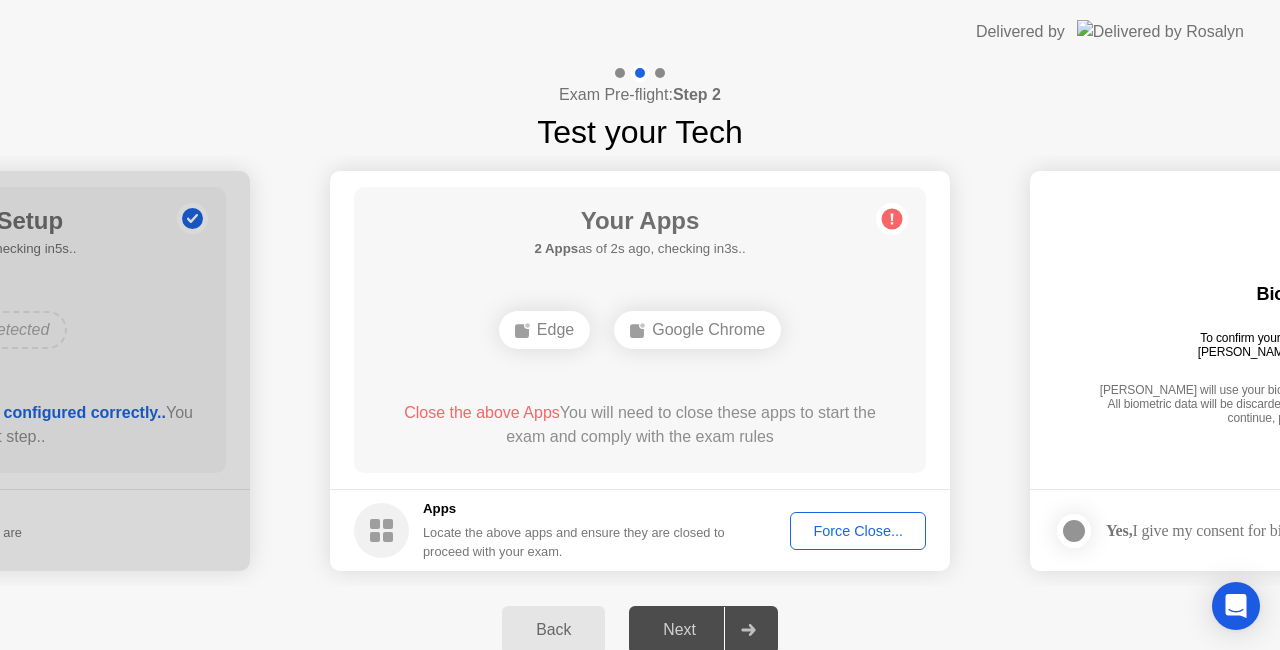 click on "Force Close..." 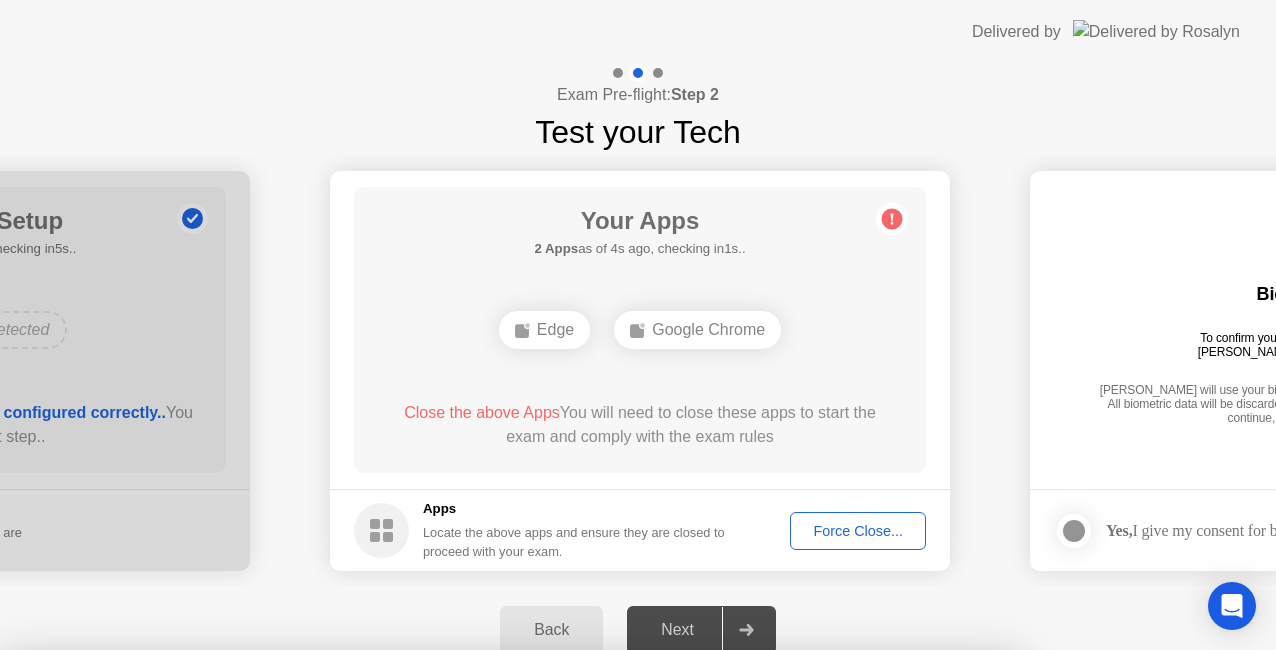 click on "Confirm" at bounding box center (577, 926) 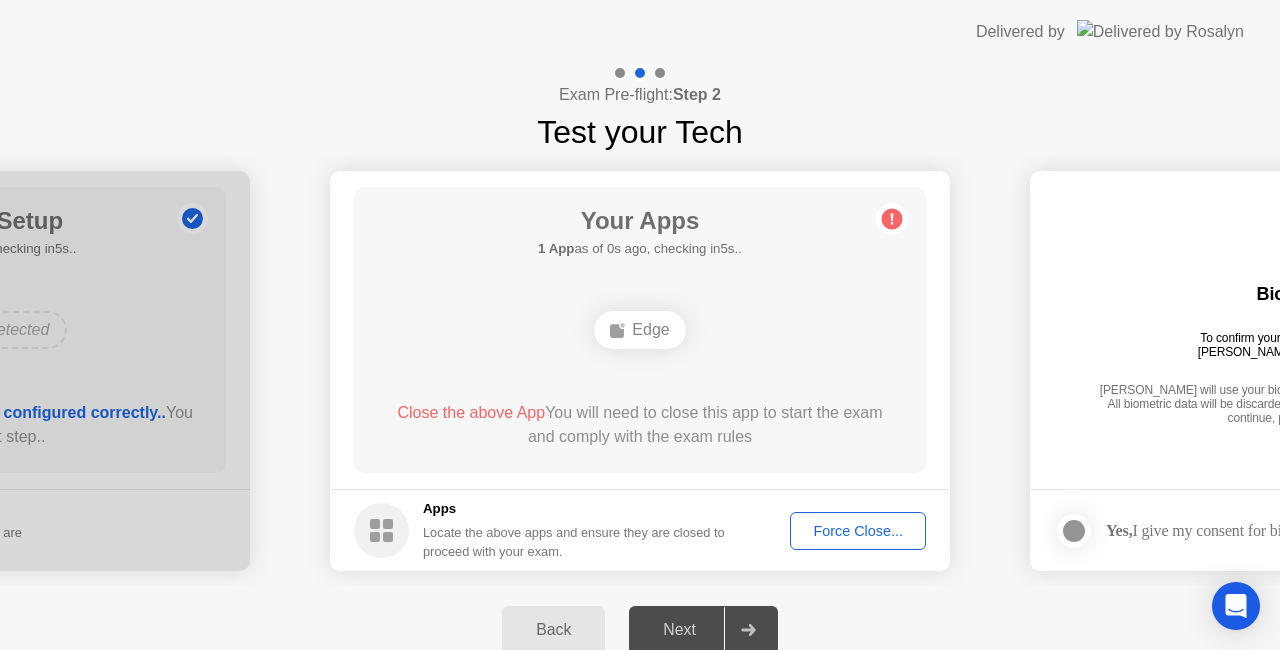 click on "Force Close..." 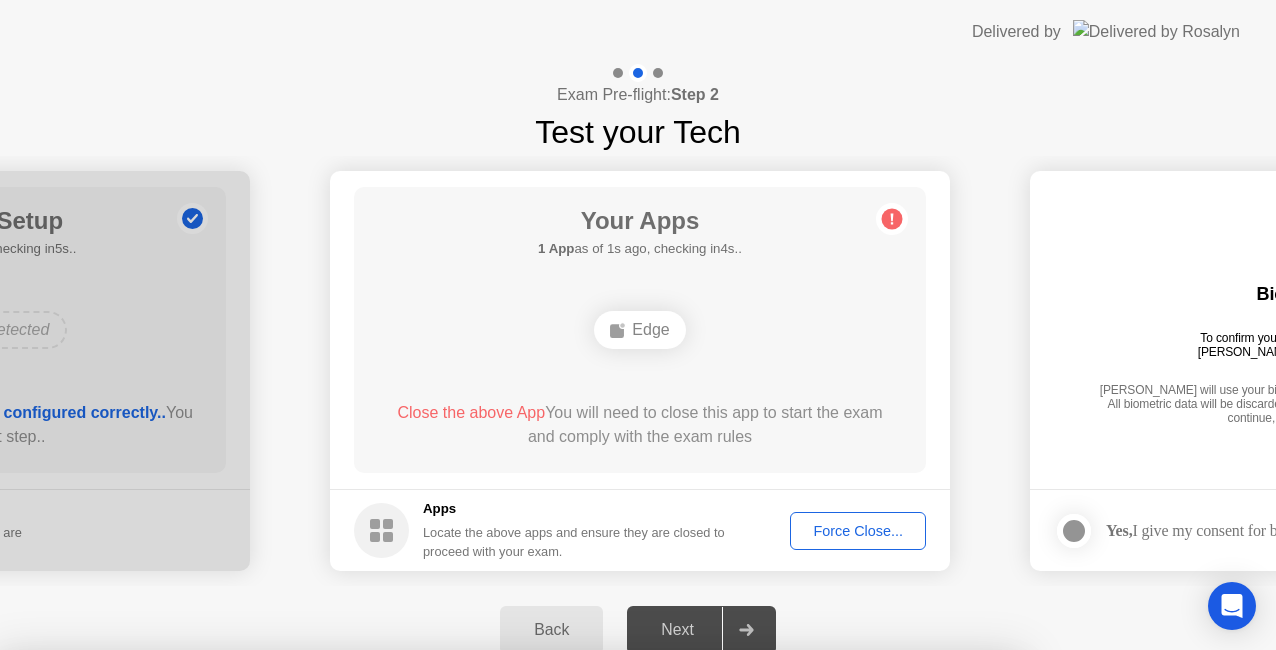 click on "Confirm" at bounding box center [577, 926] 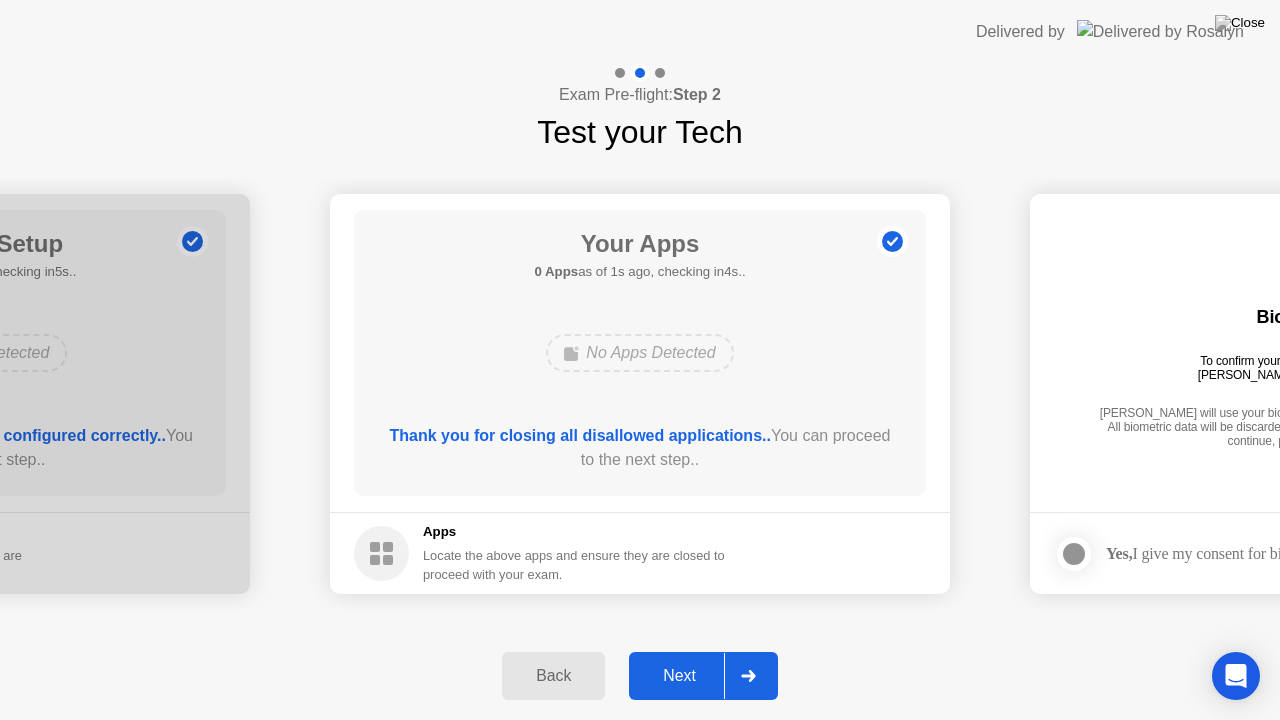 click on "**********" 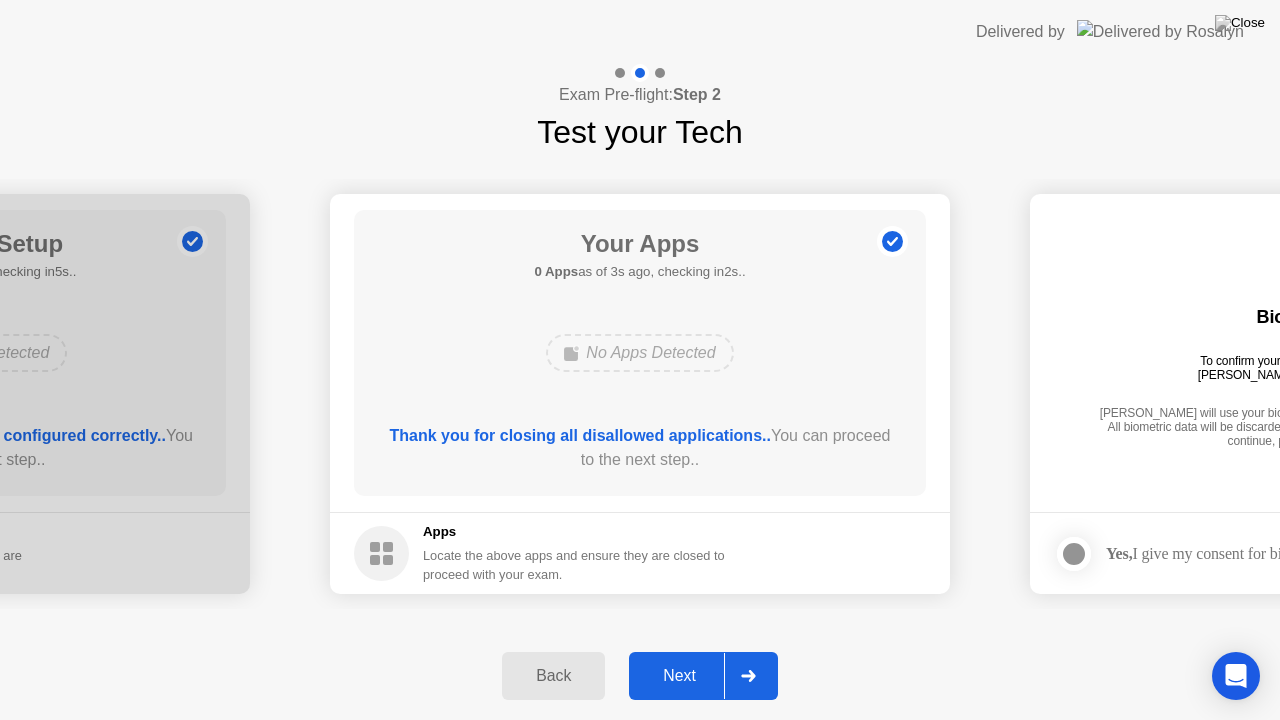 click on "**********" at bounding box center (640, 360) 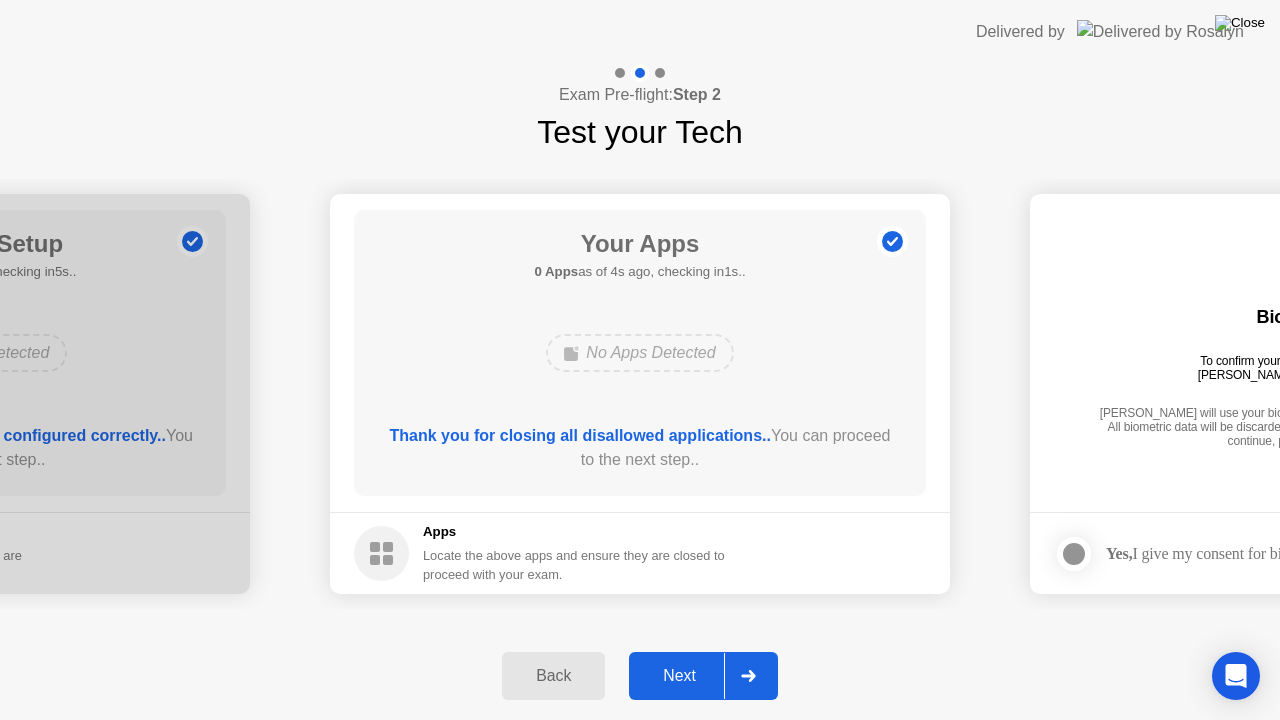 click at bounding box center (1240, 23) 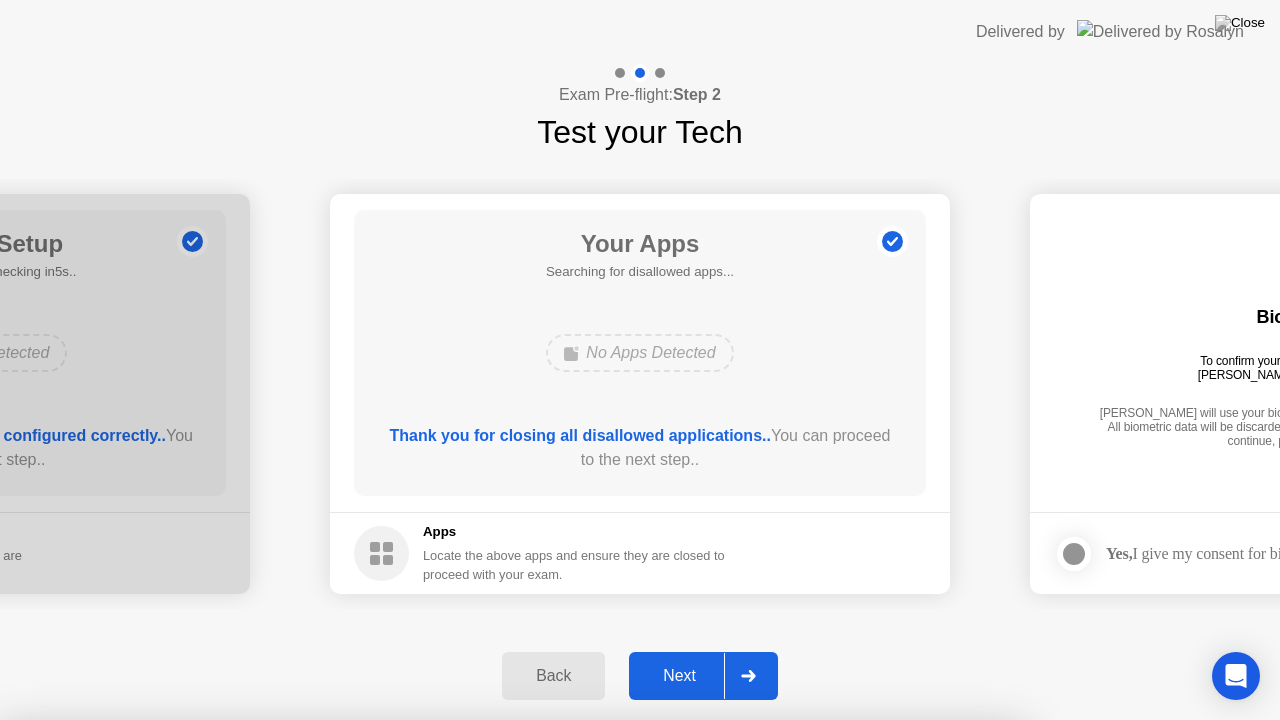 click on "No" at bounding box center (560, 833) 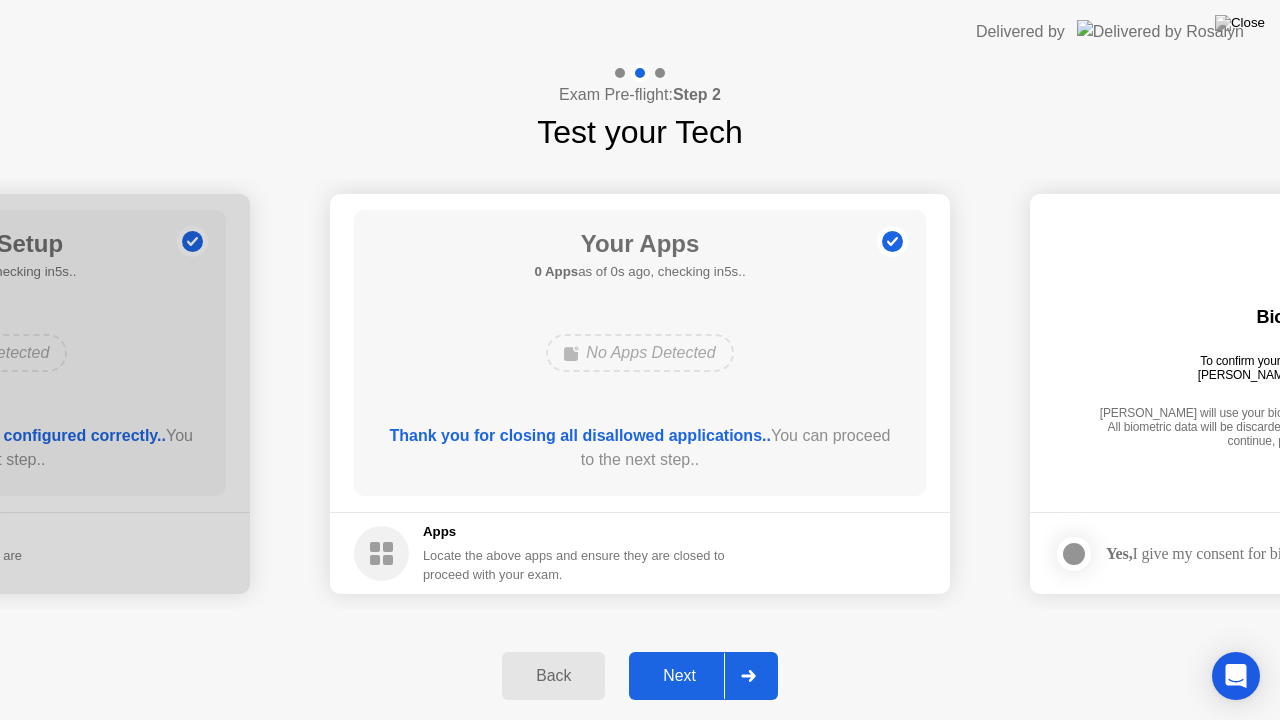 type 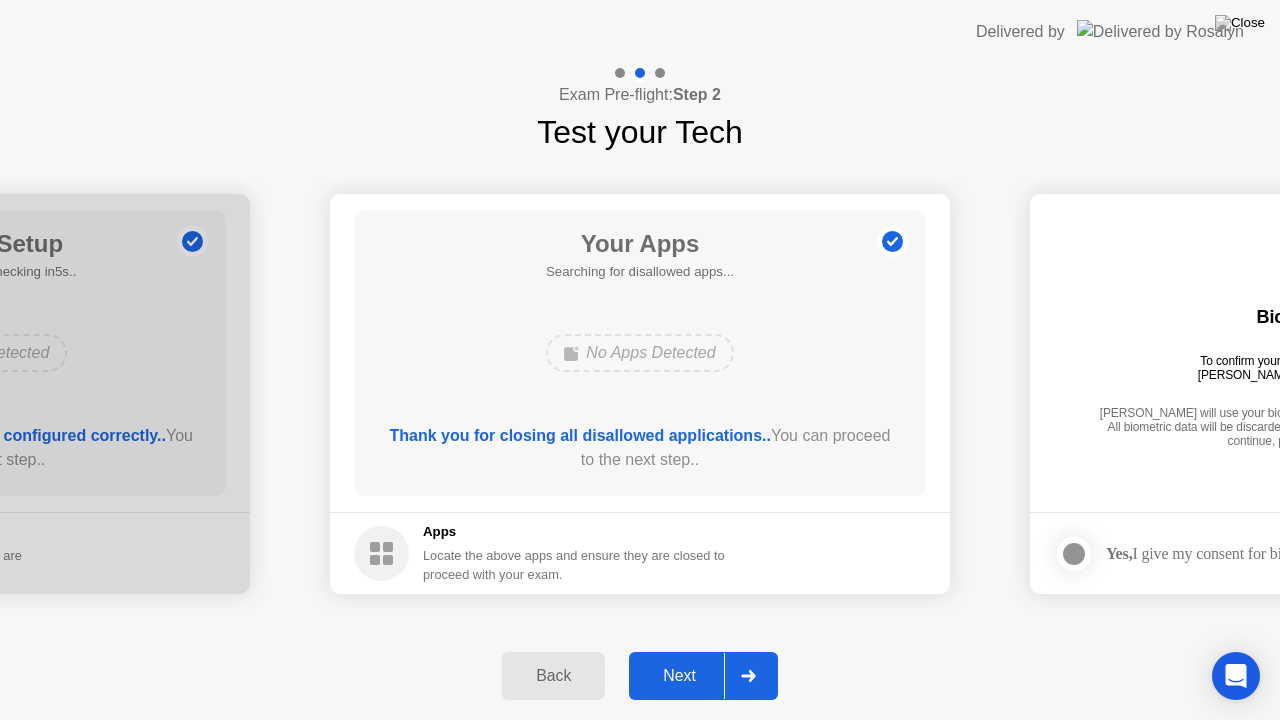 click on "Next" 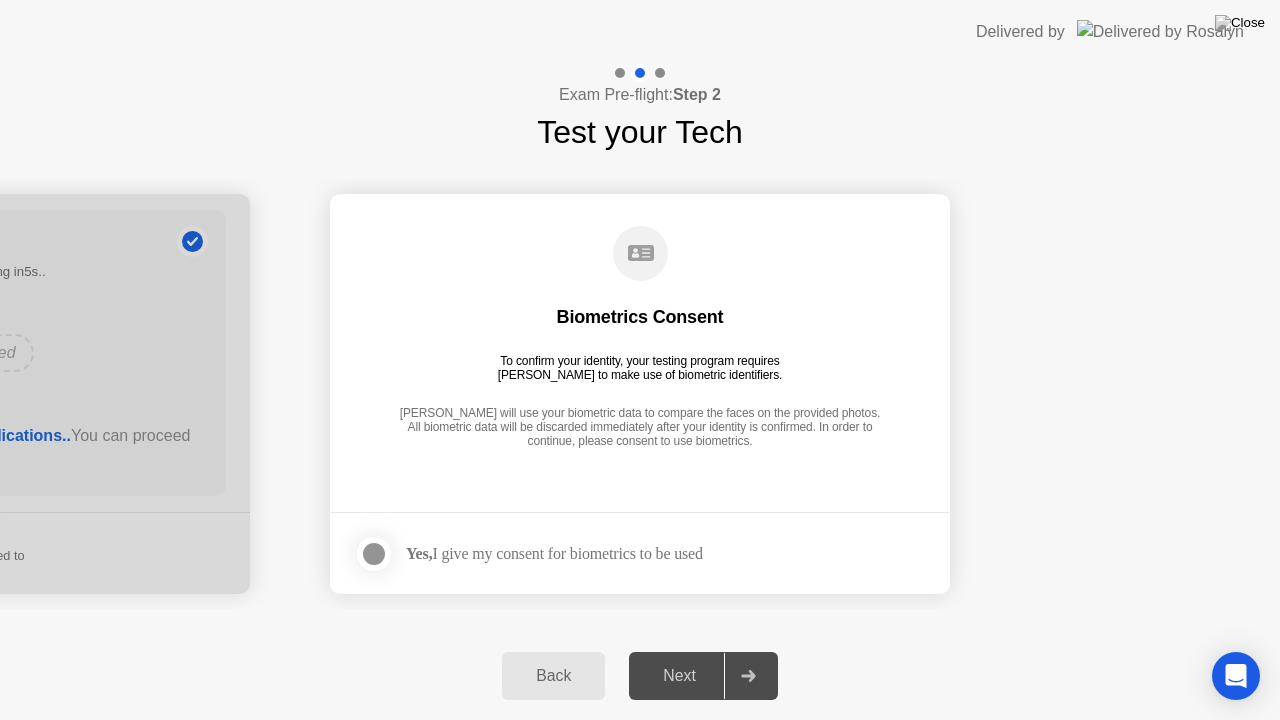 click 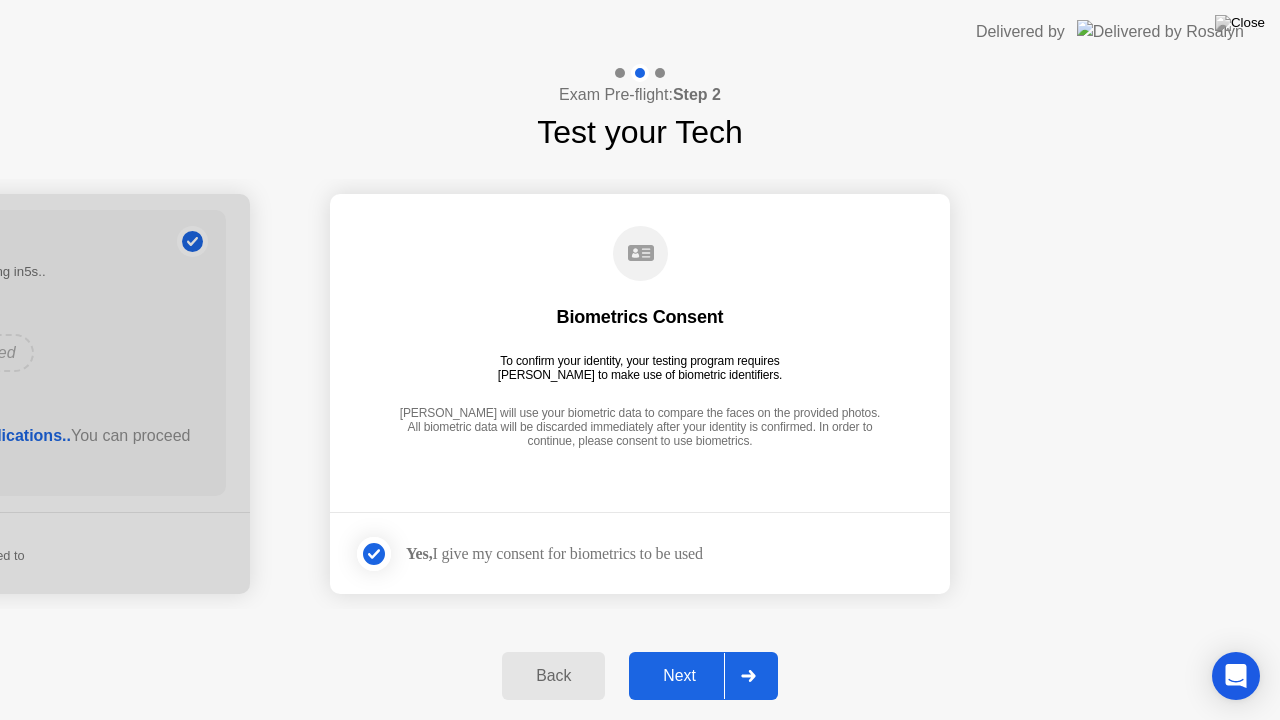 click on "Next" 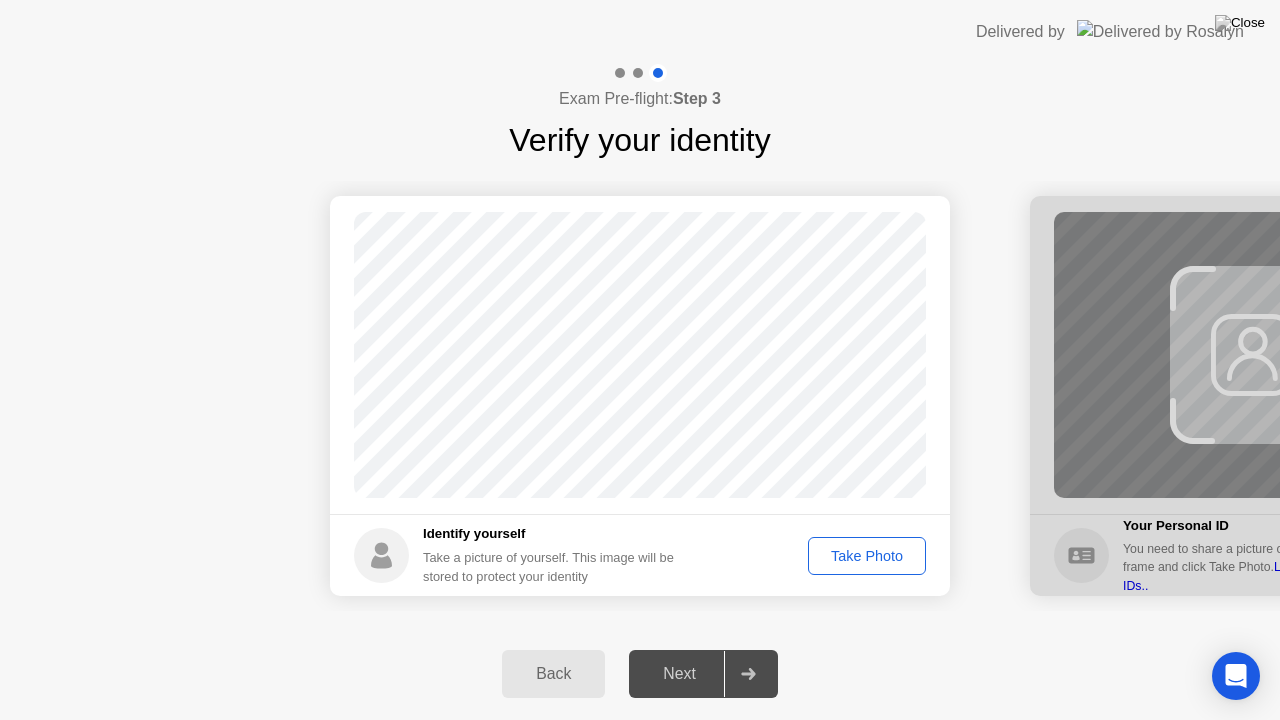 click on "Take Photo" 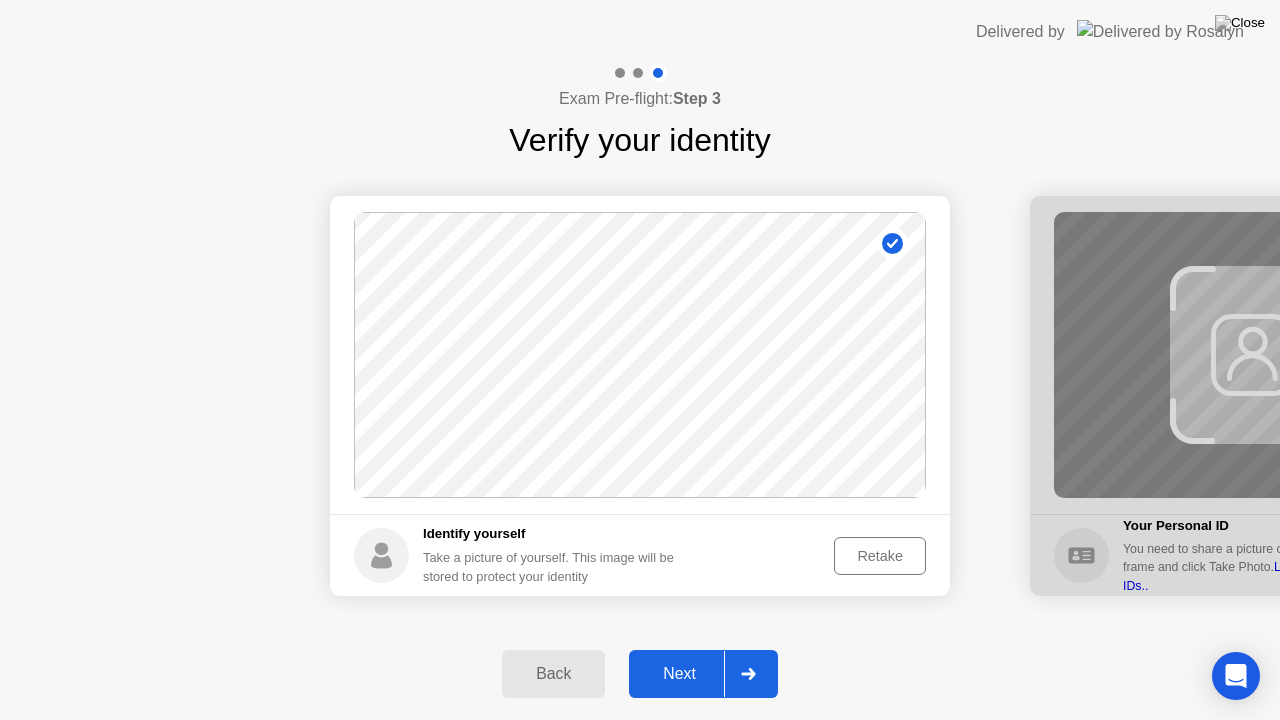 click on "Retake" 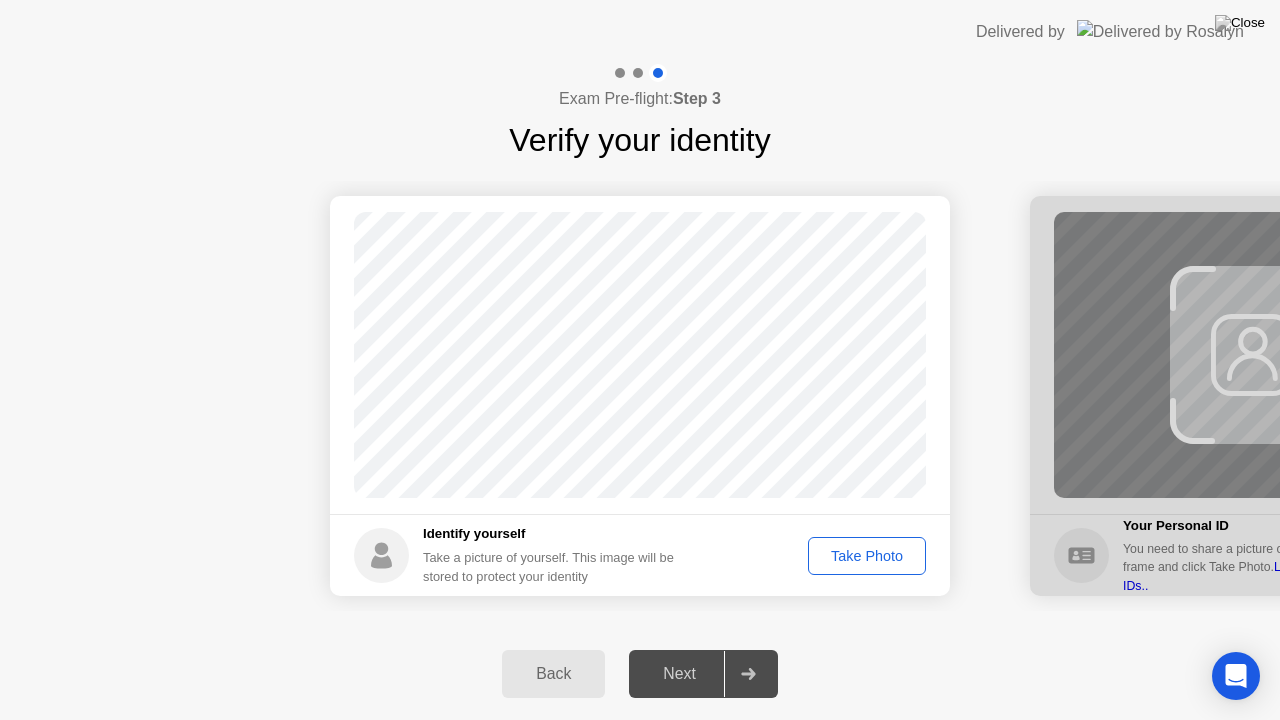 click on "Take Photo" 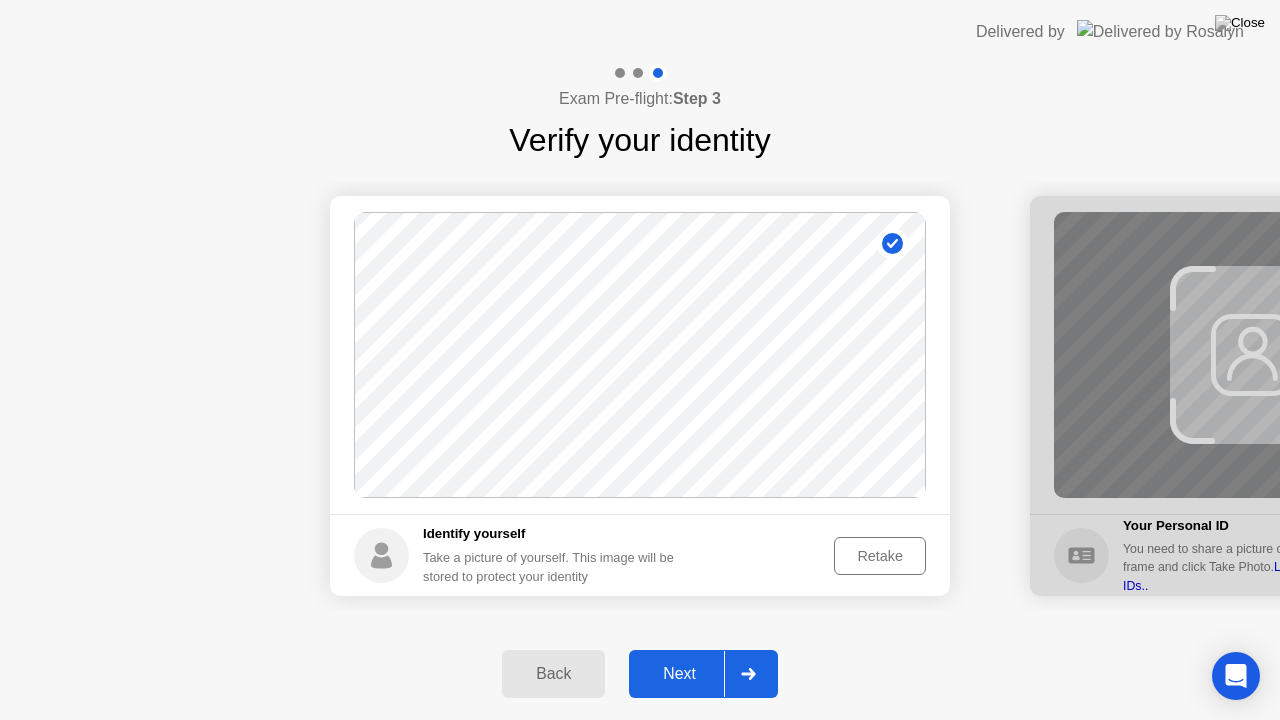 click on "Next" 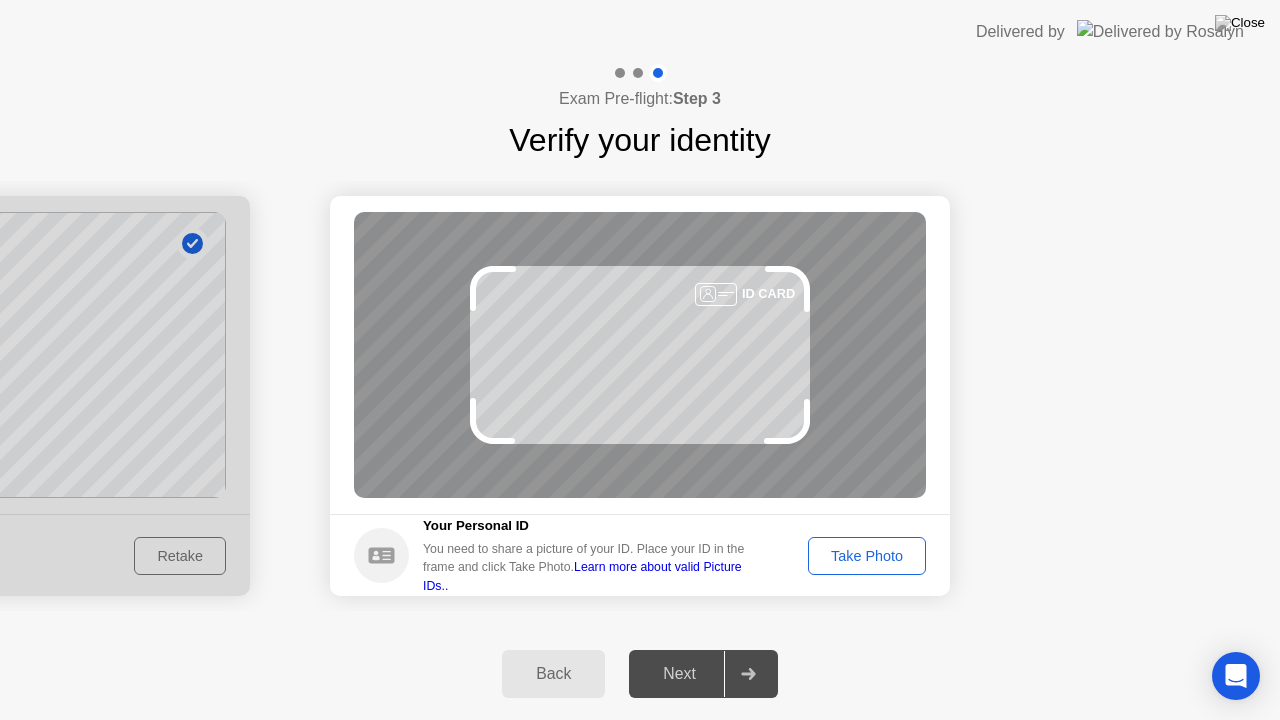 click on "Take Photo" 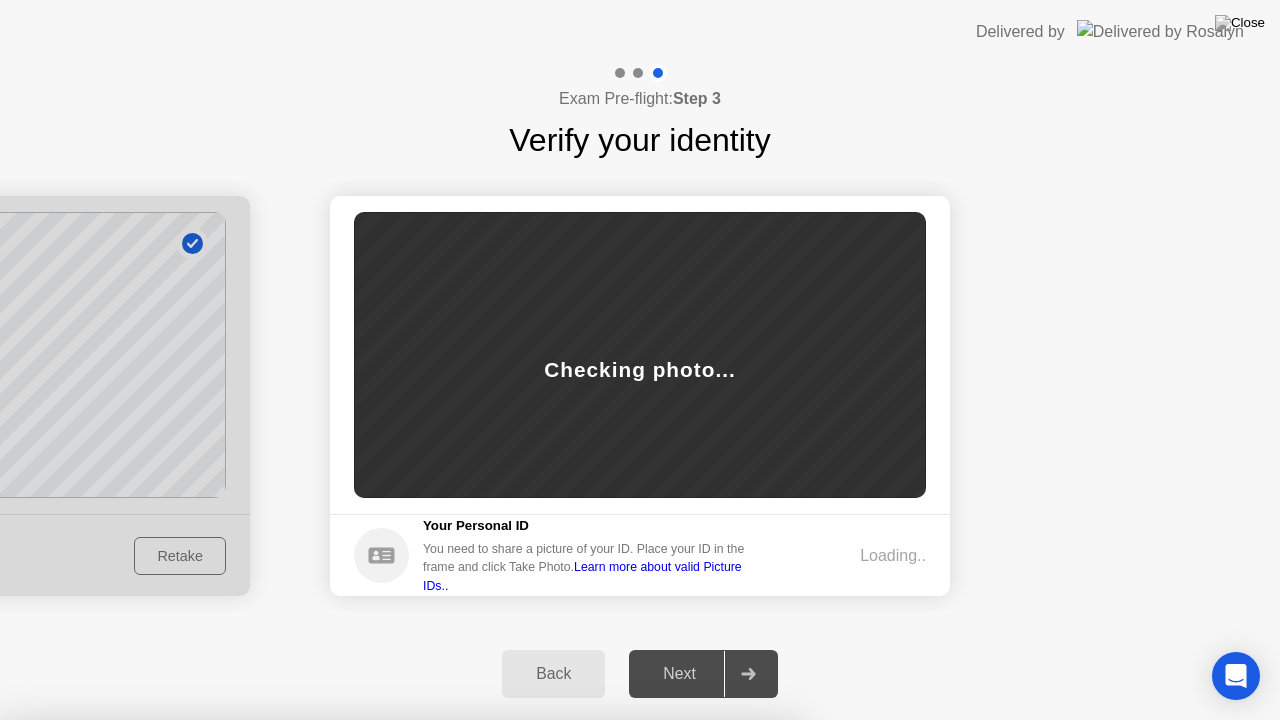 click on "Close App" at bounding box center [400, 1076] 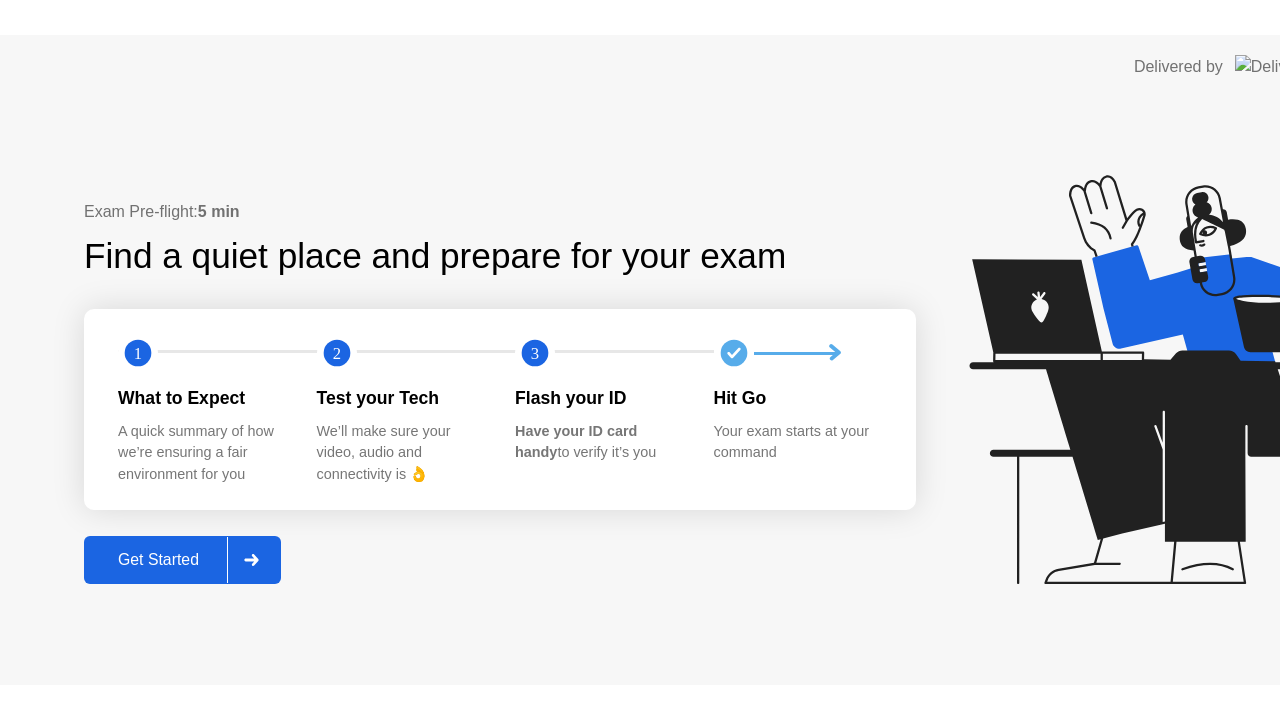 scroll, scrollTop: 0, scrollLeft: 0, axis: both 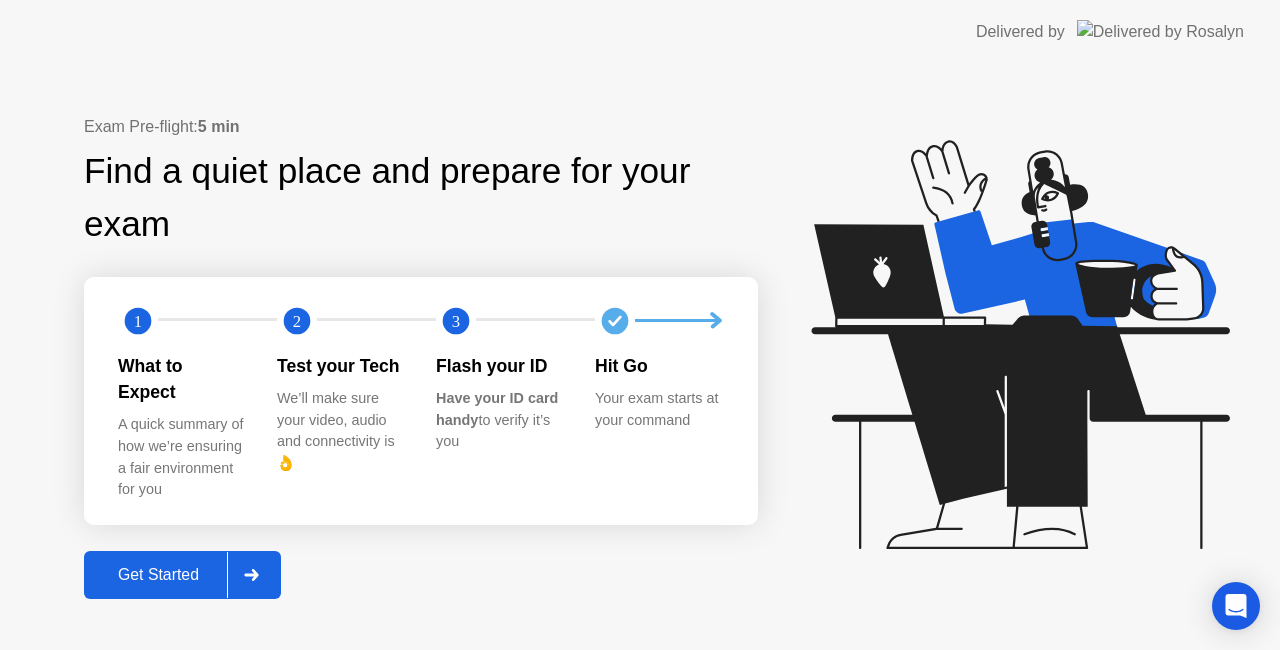 click on "Get Started" 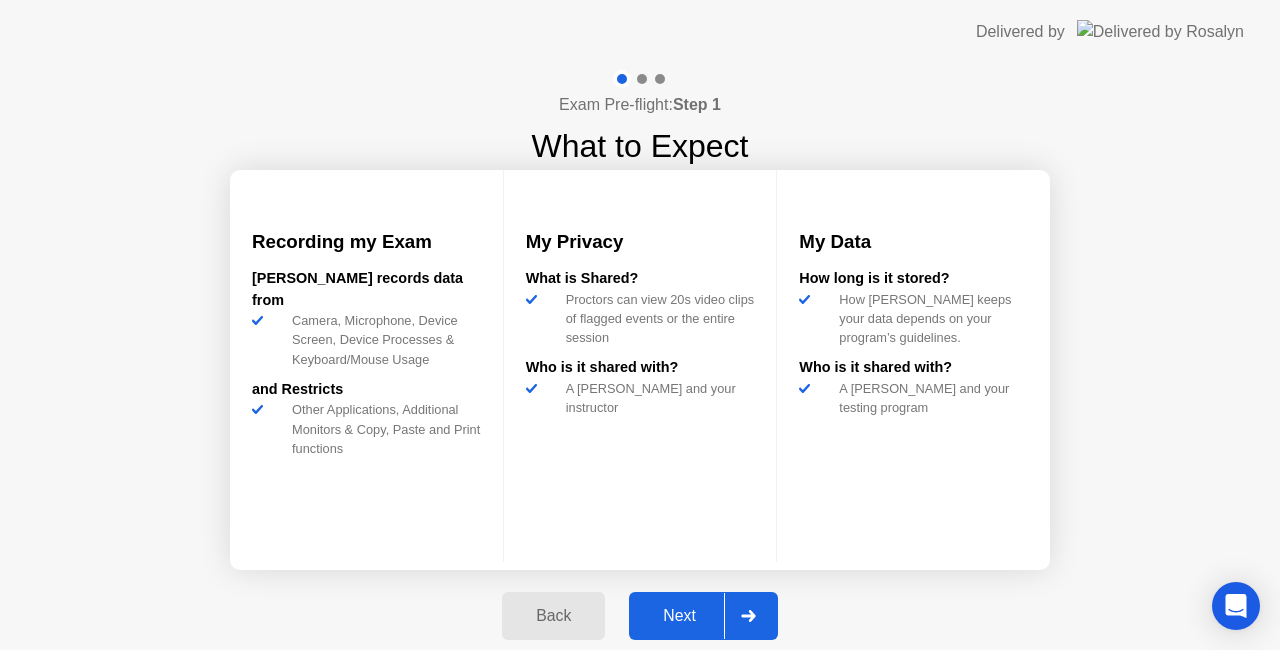 click on "Next" 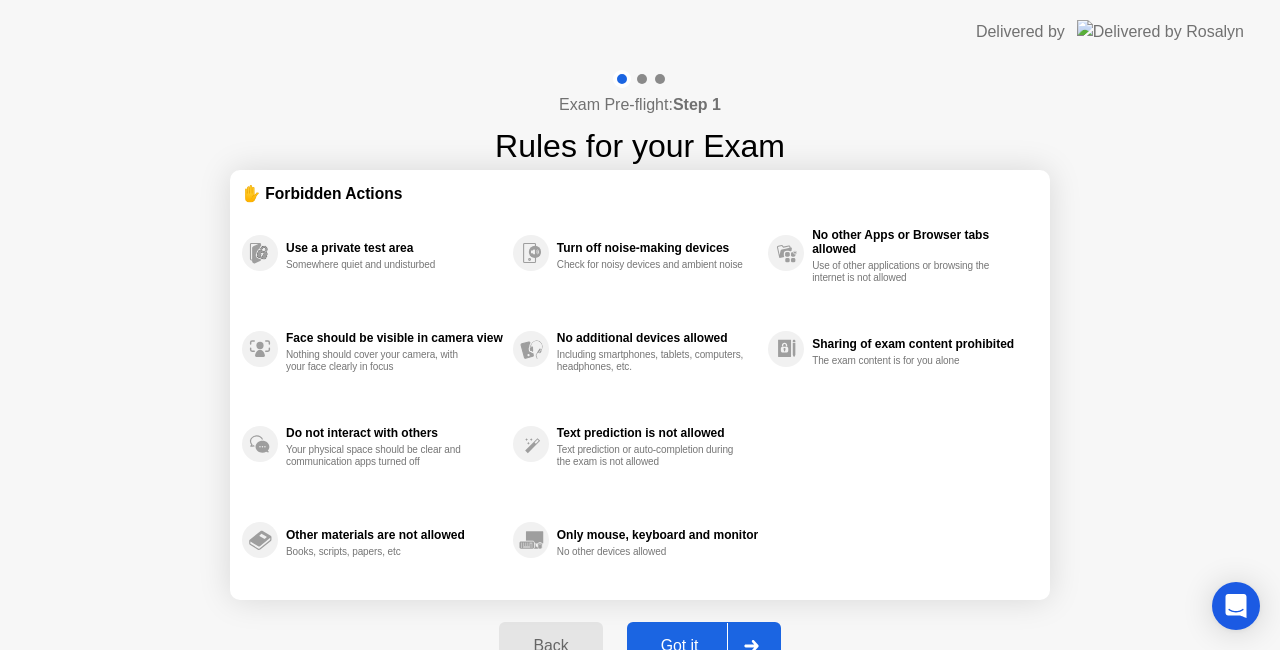 click on "Got it" 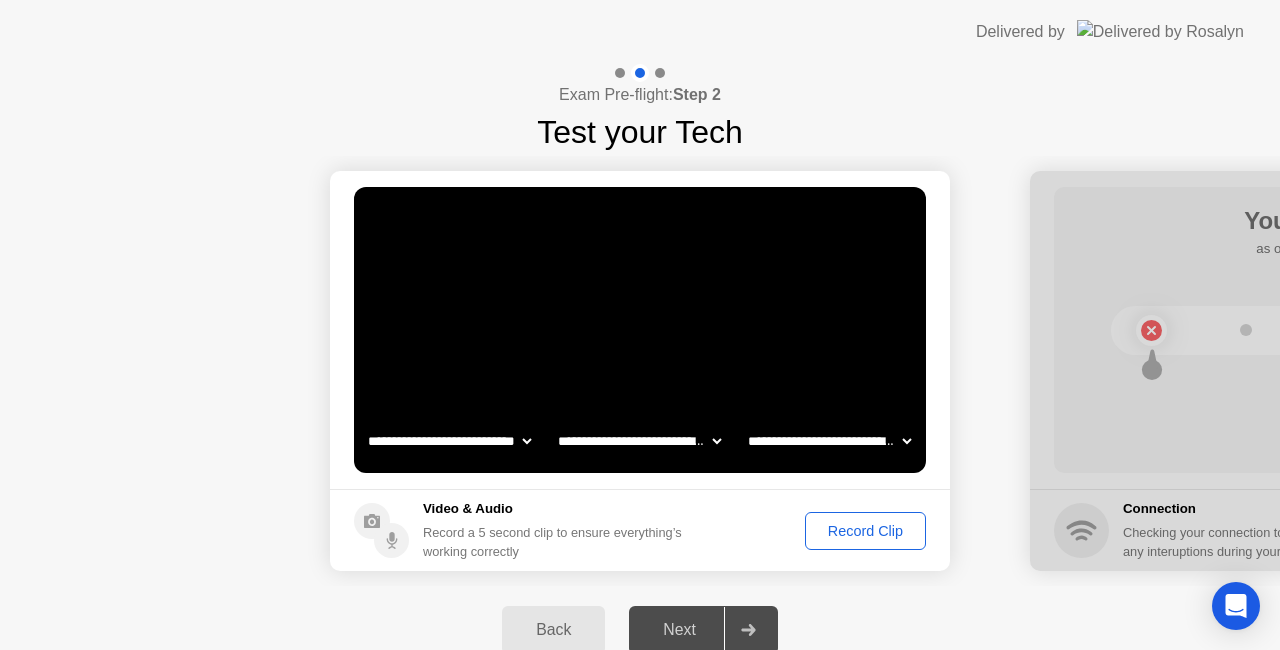 click on "Record Clip" 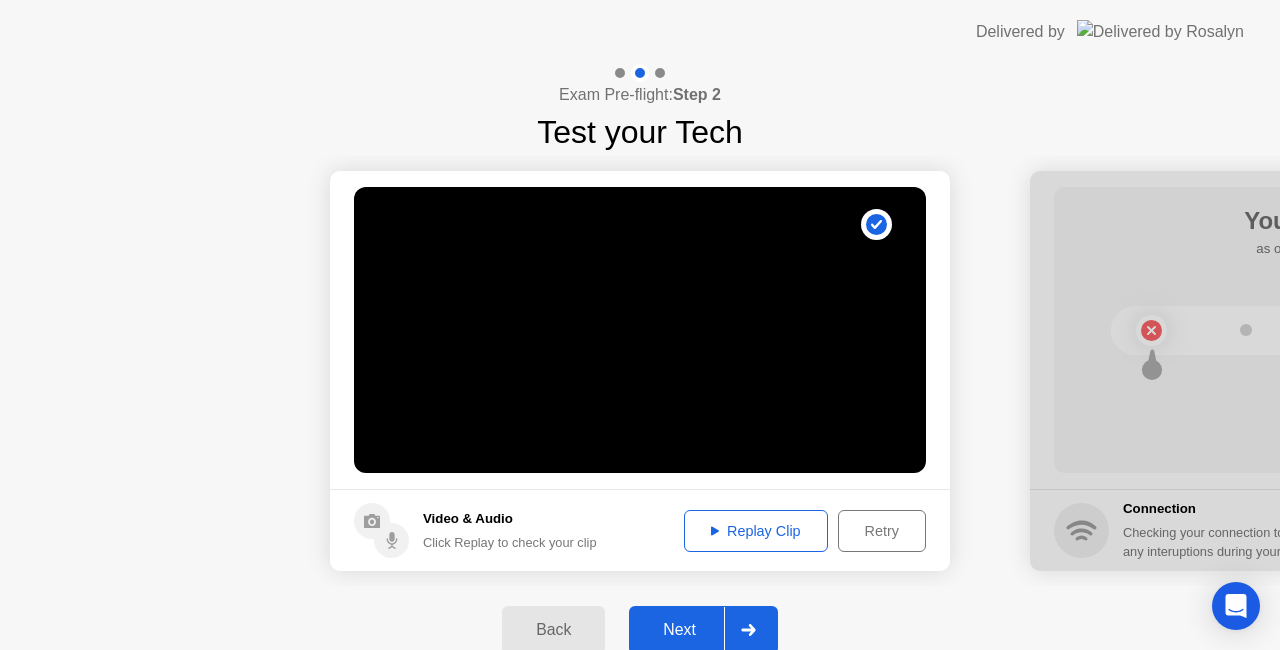 click on "Next" 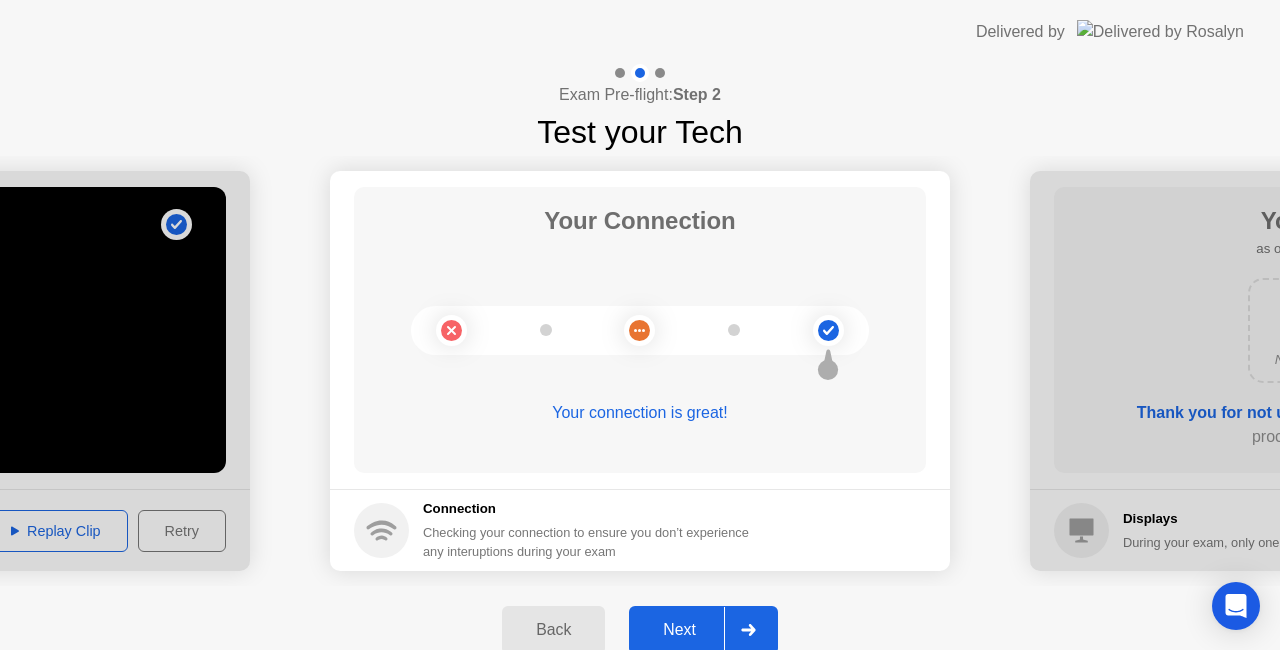 click on "Next" 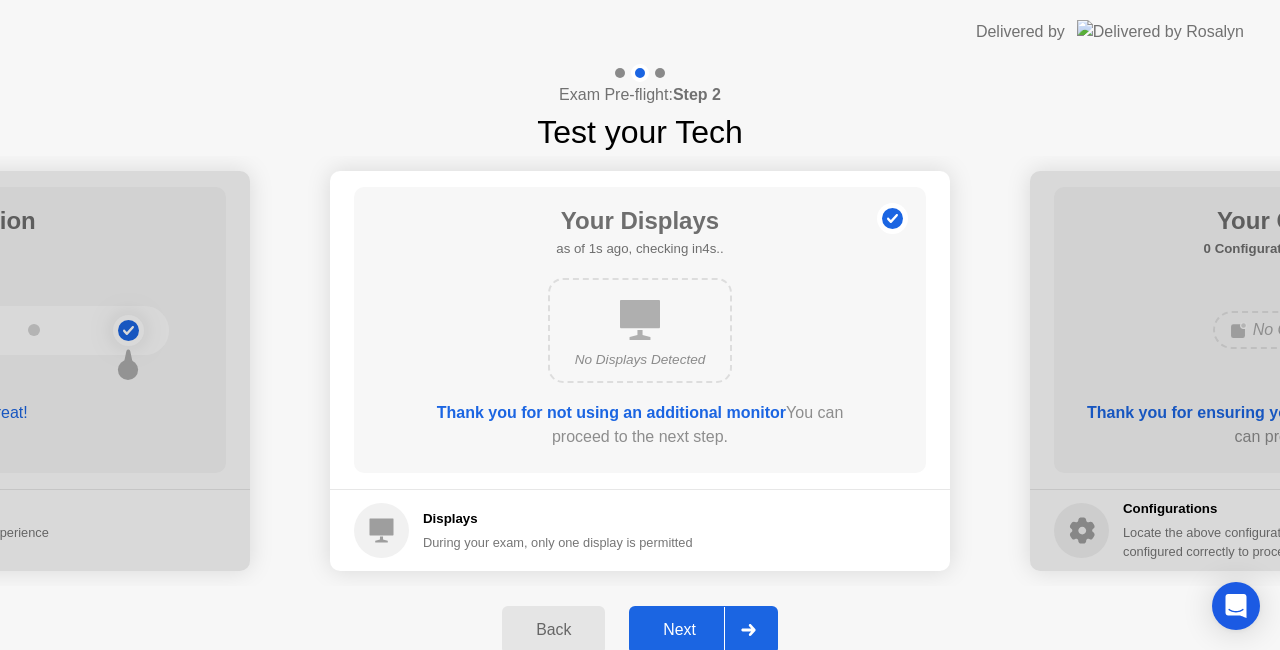 click on "Next" 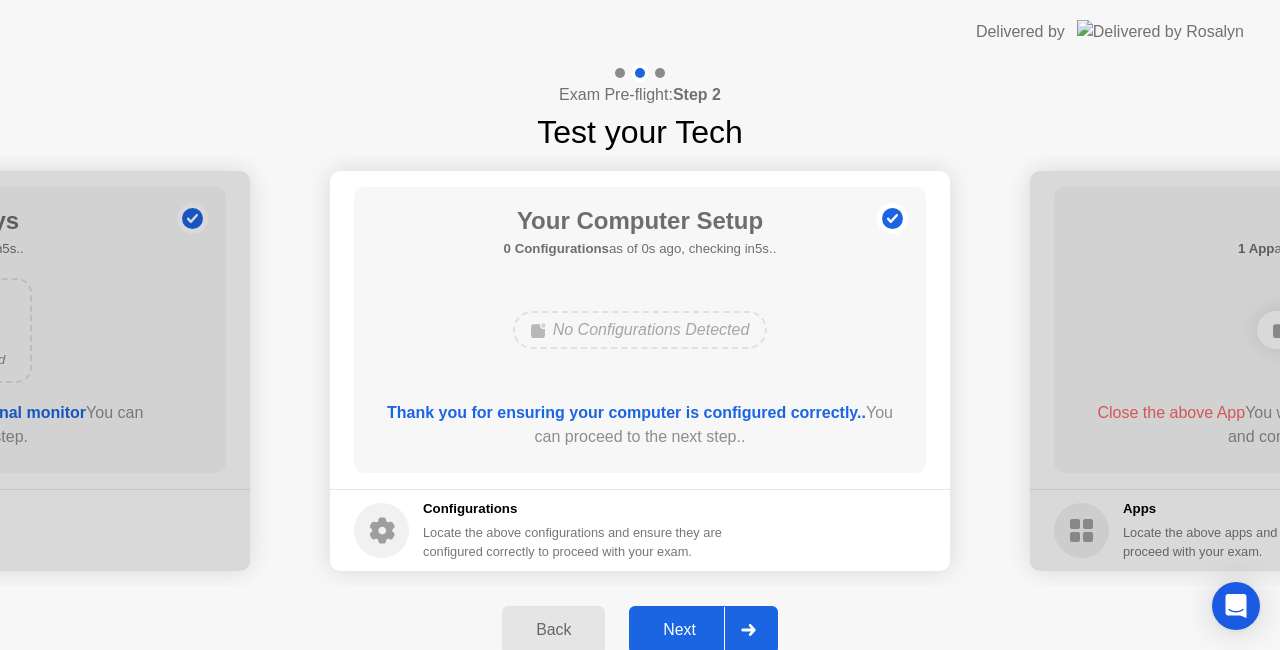 click on "Next" 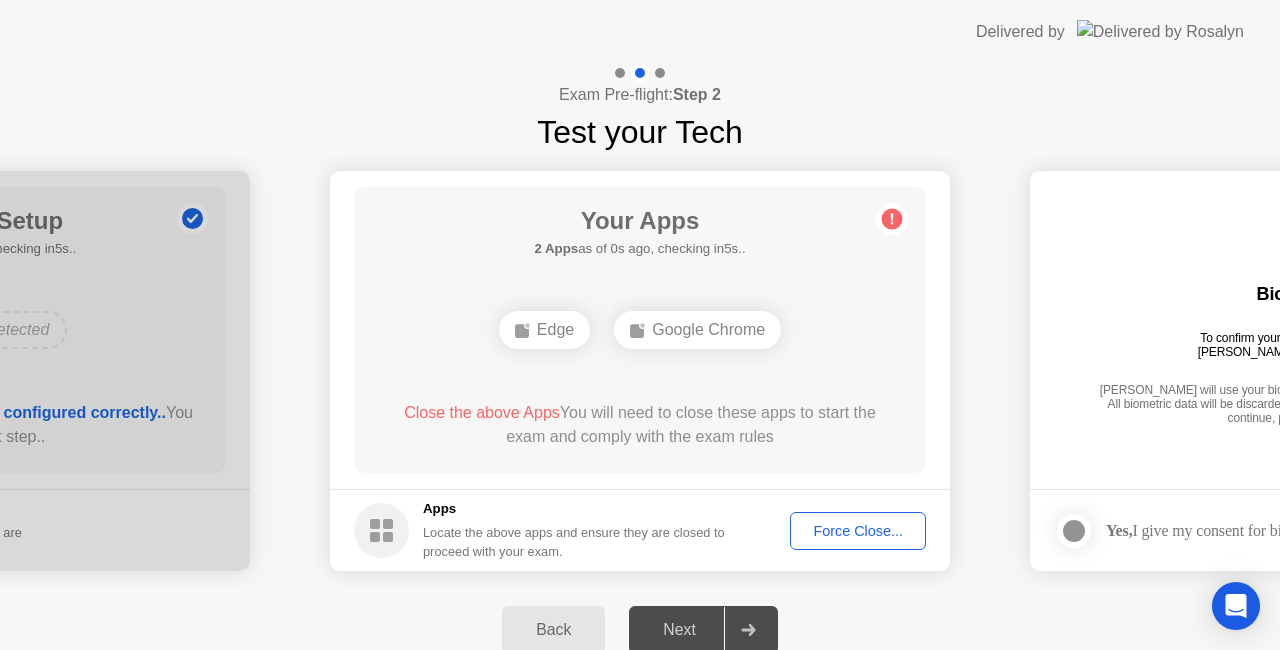 click on "Force Close..." 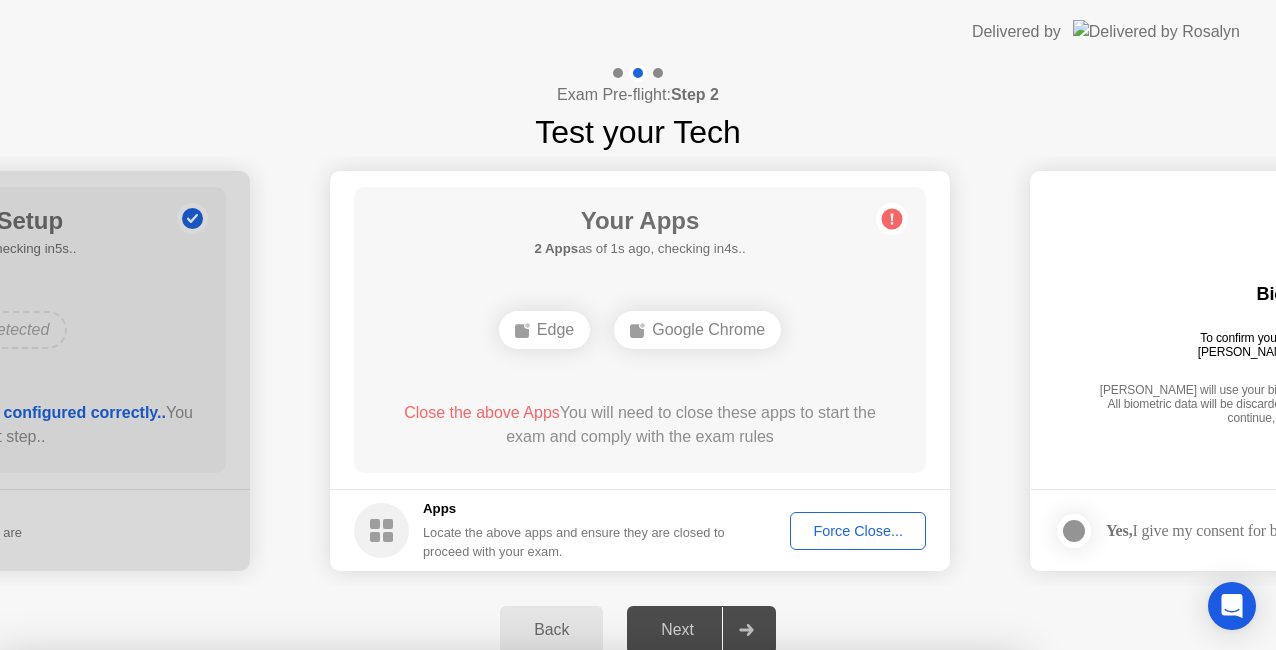 click on "Confirm" at bounding box center [577, 926] 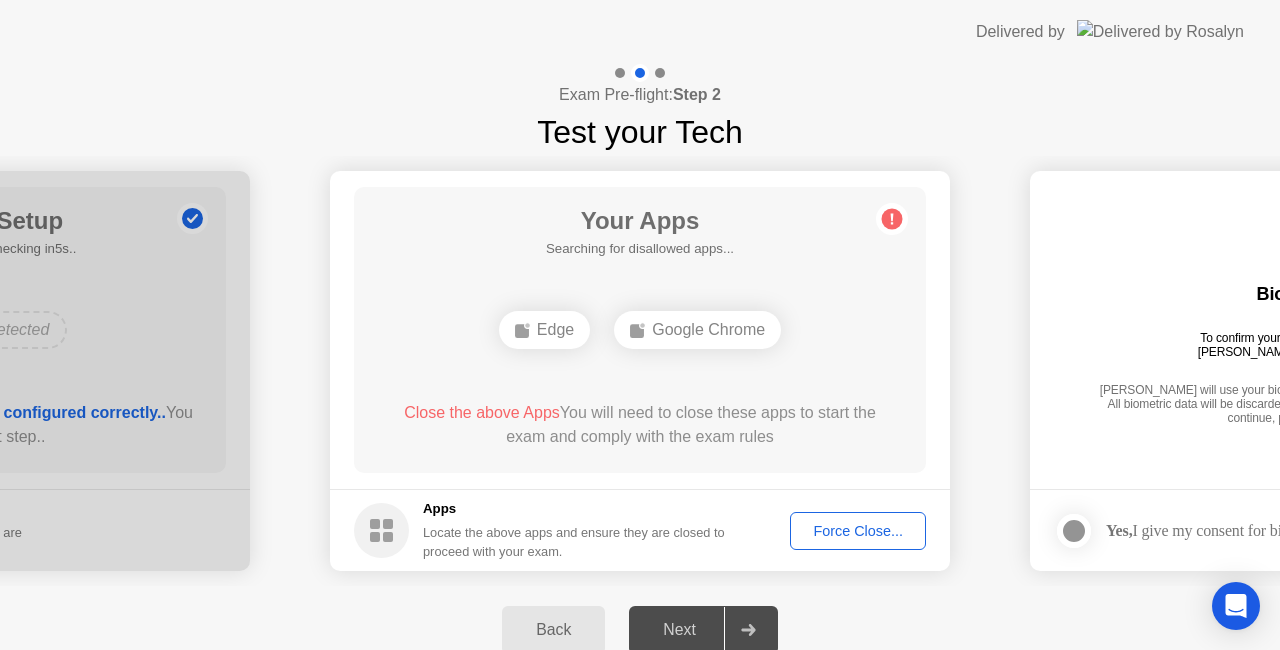 click on "Force Close..." 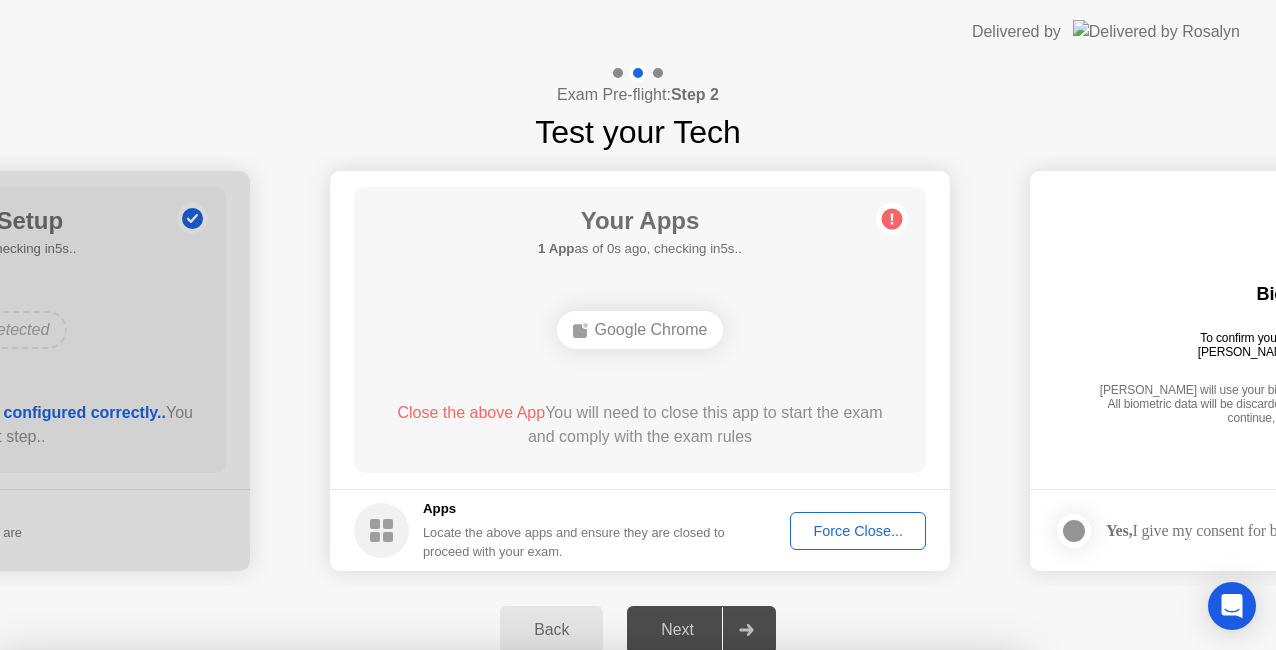 click on "Confirm" at bounding box center (577, 926) 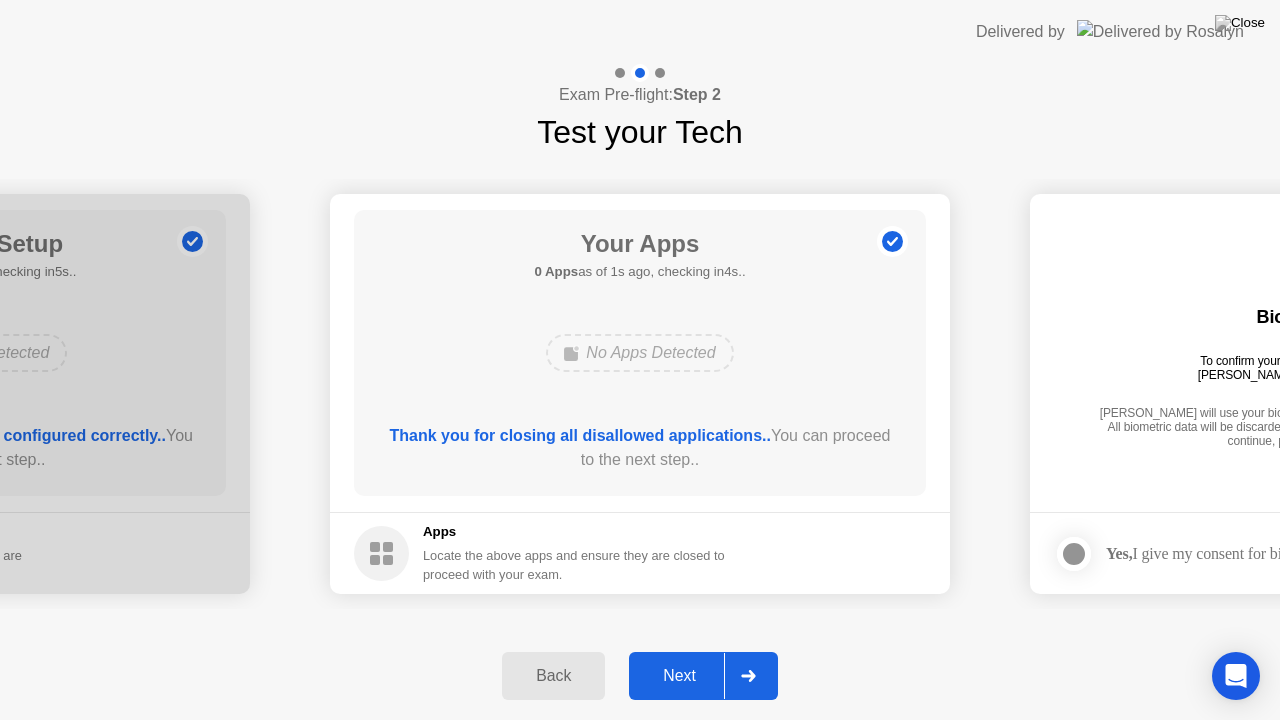 click on "Next" 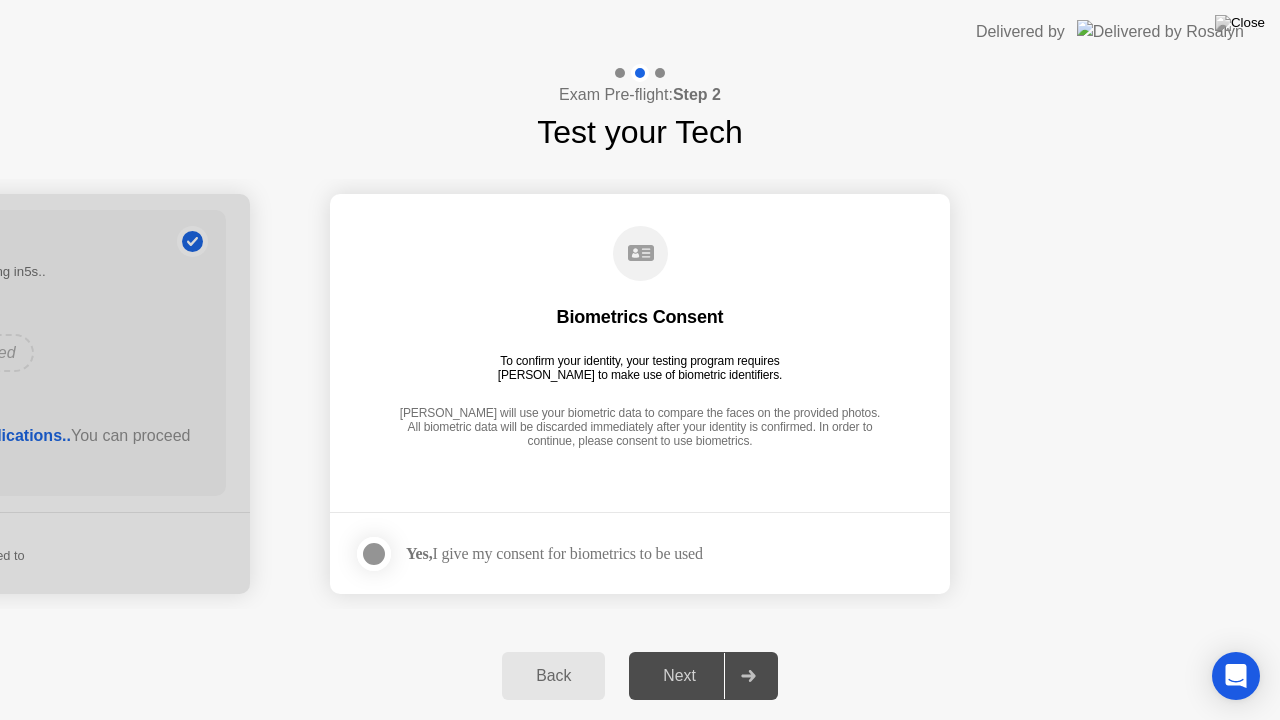click 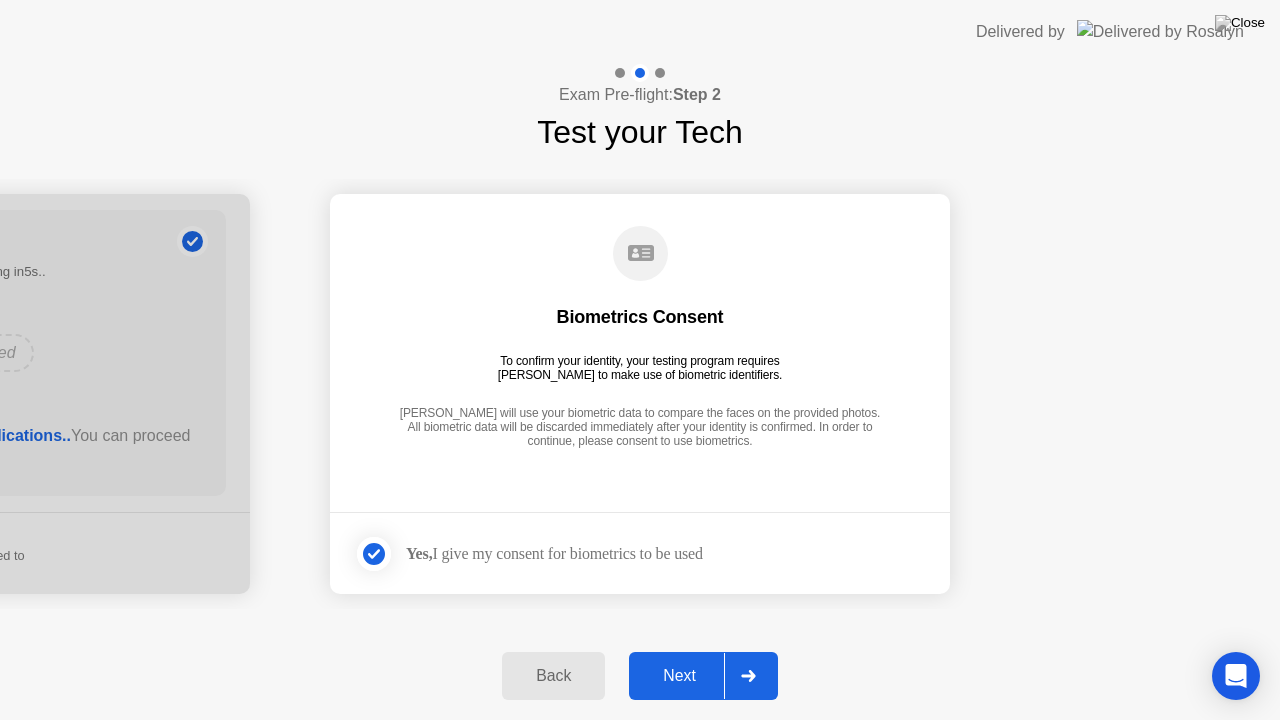 click on "Next" 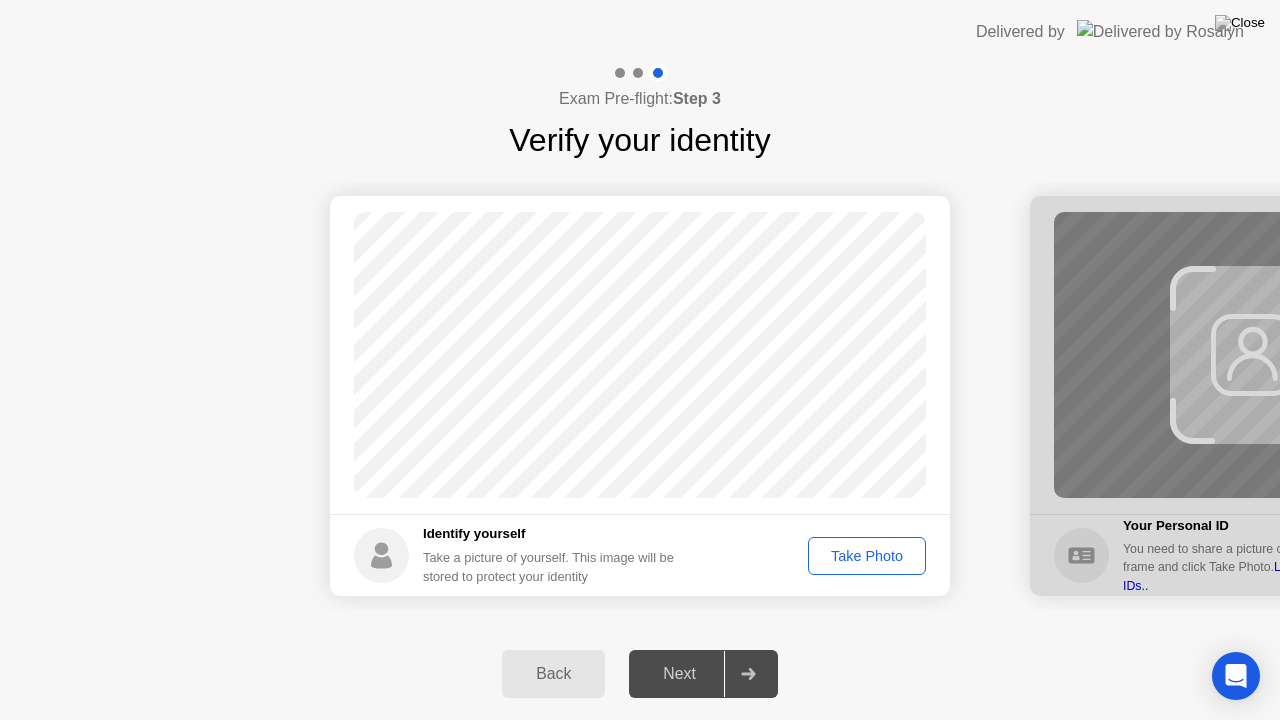 click on "Take Photo" 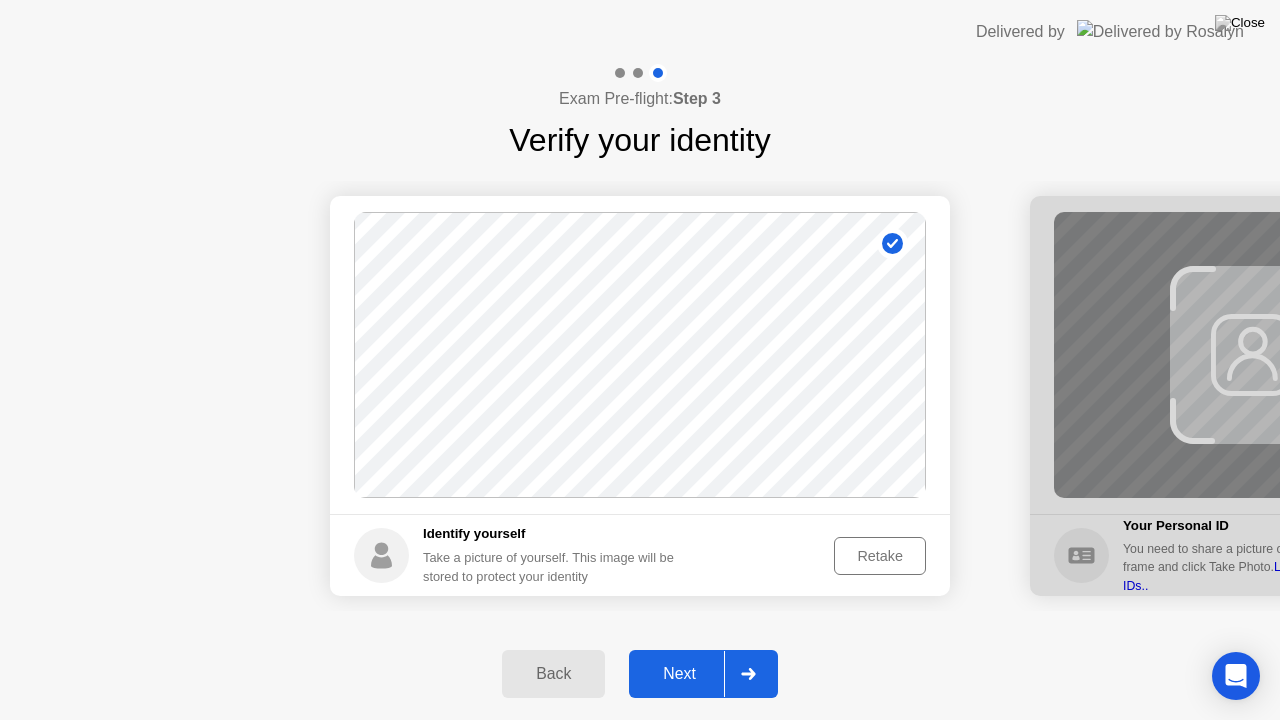 click on "Retake" 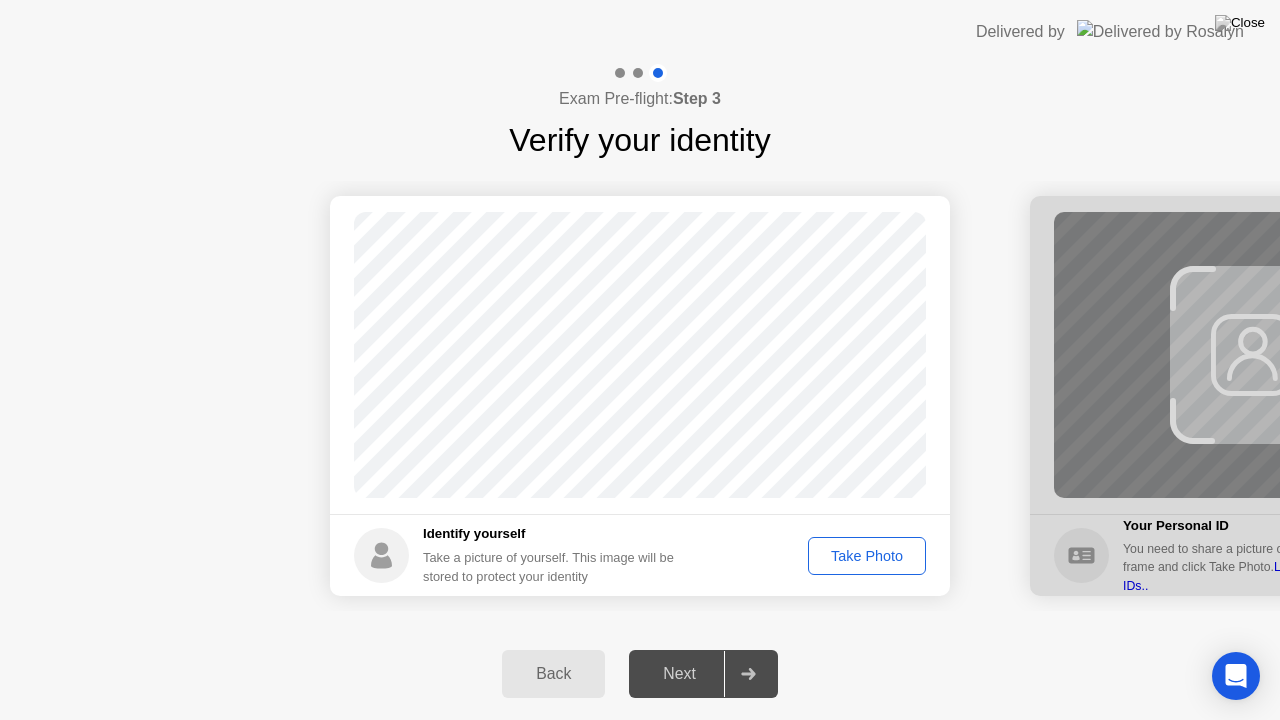 click on "Take Photo" 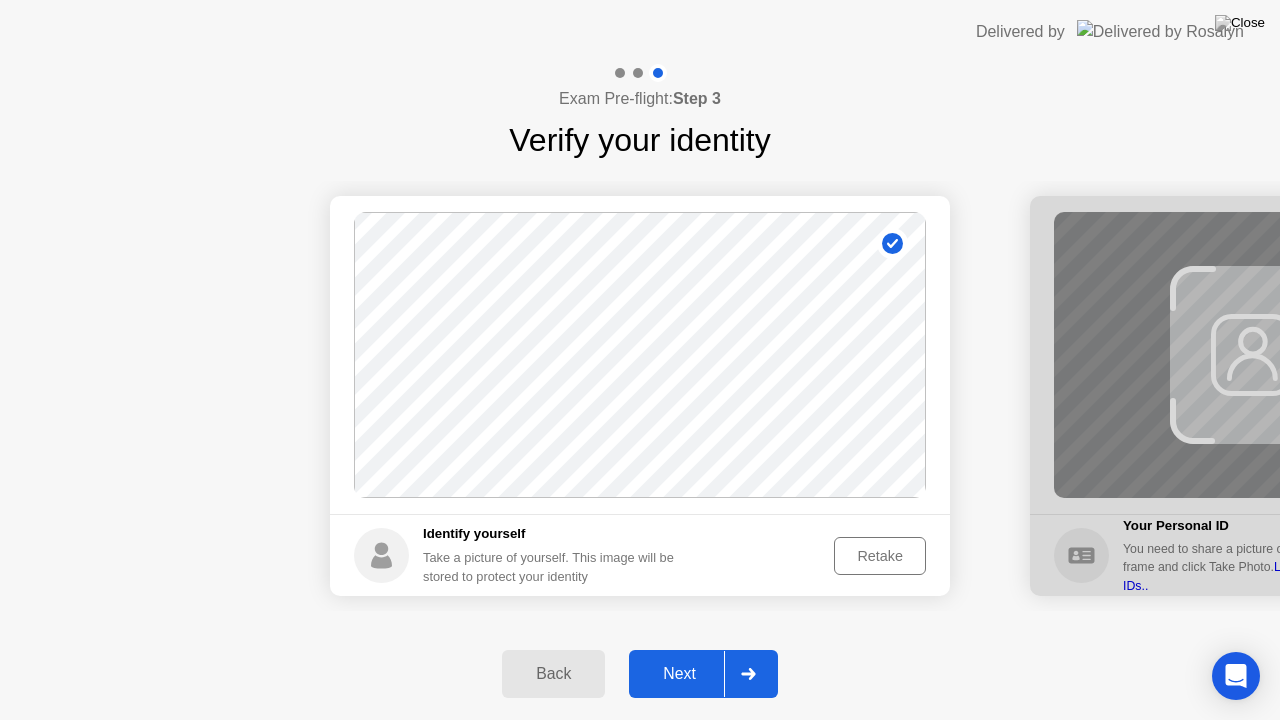 click on "Next" 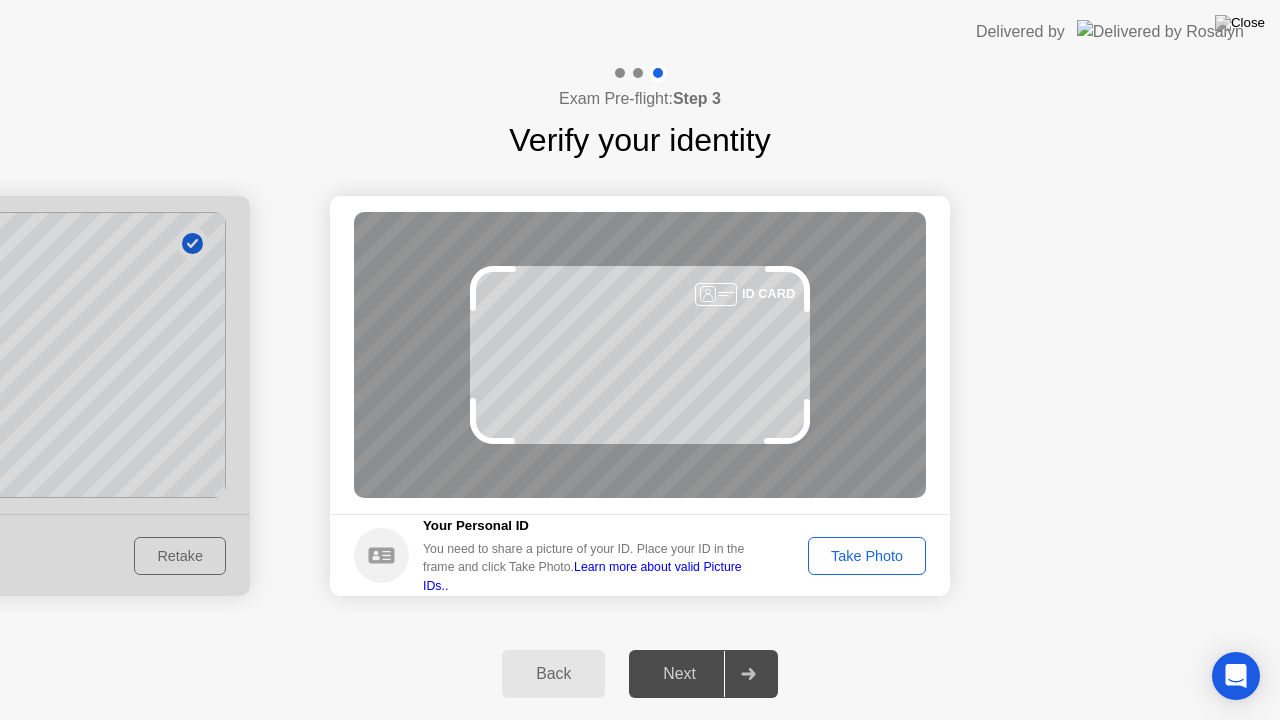 click on "Take Photo" 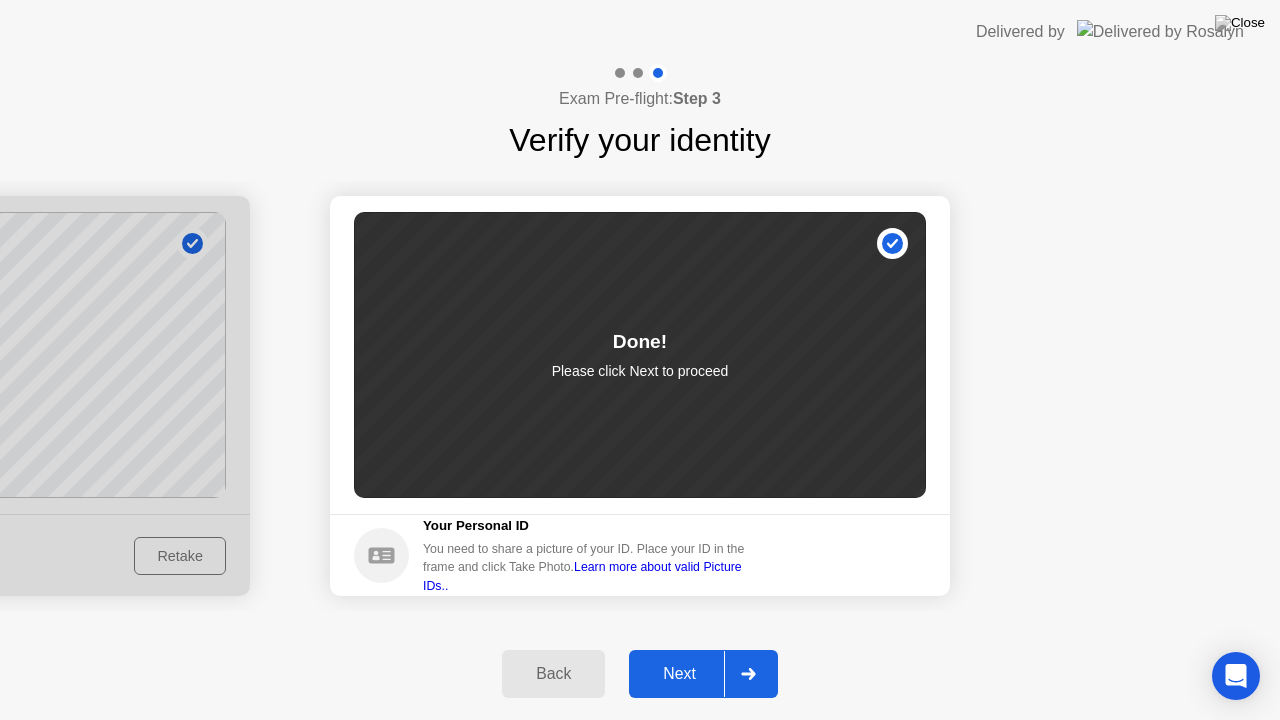 click on "Next" 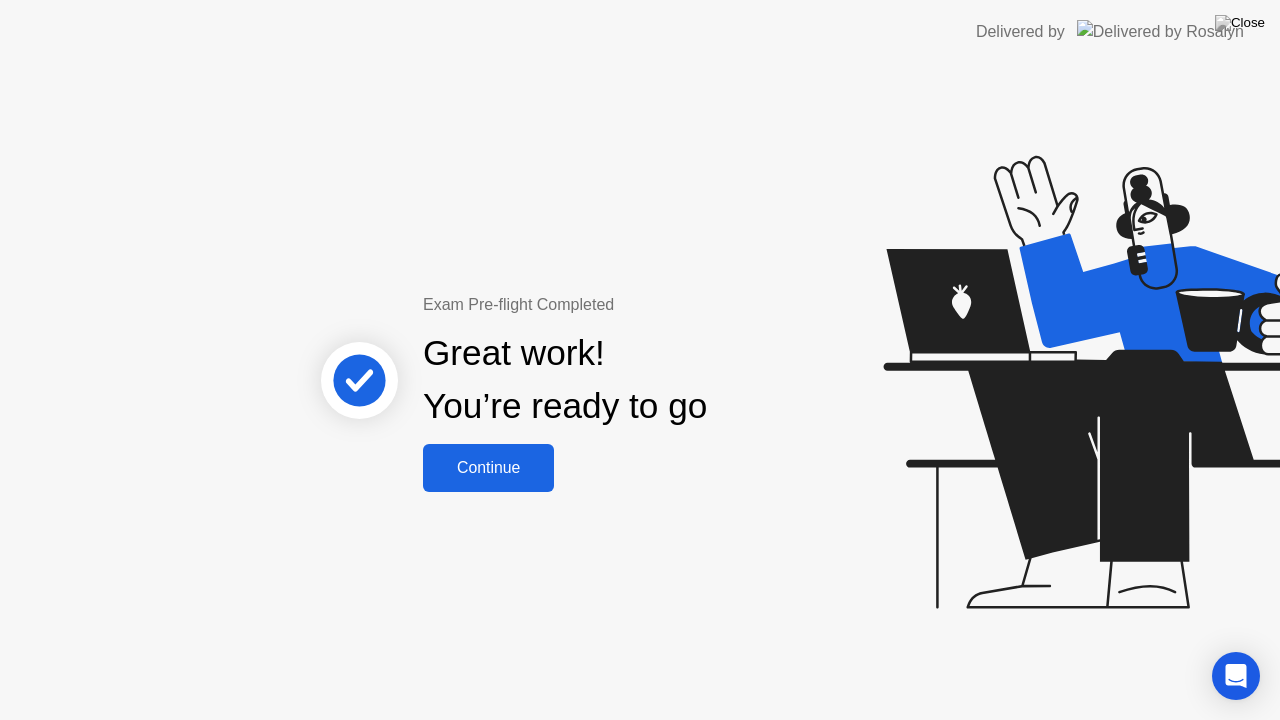 click on "Continue" 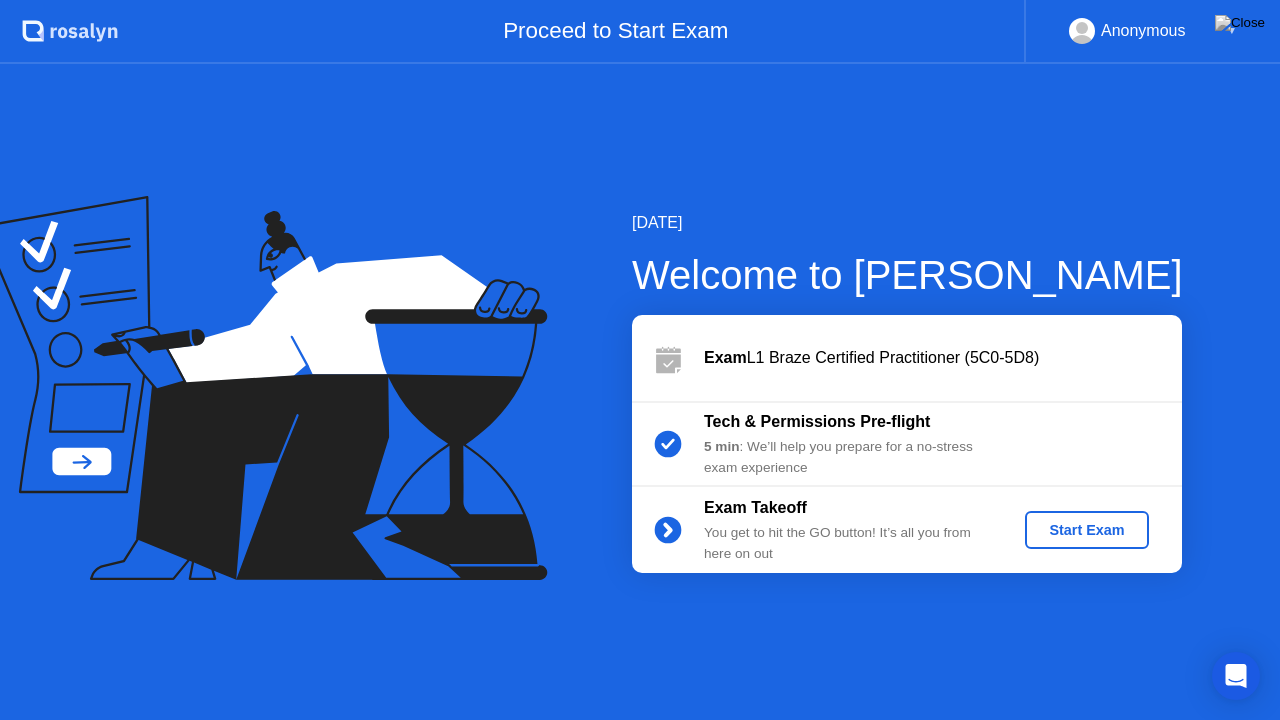 click on "Start Exam" 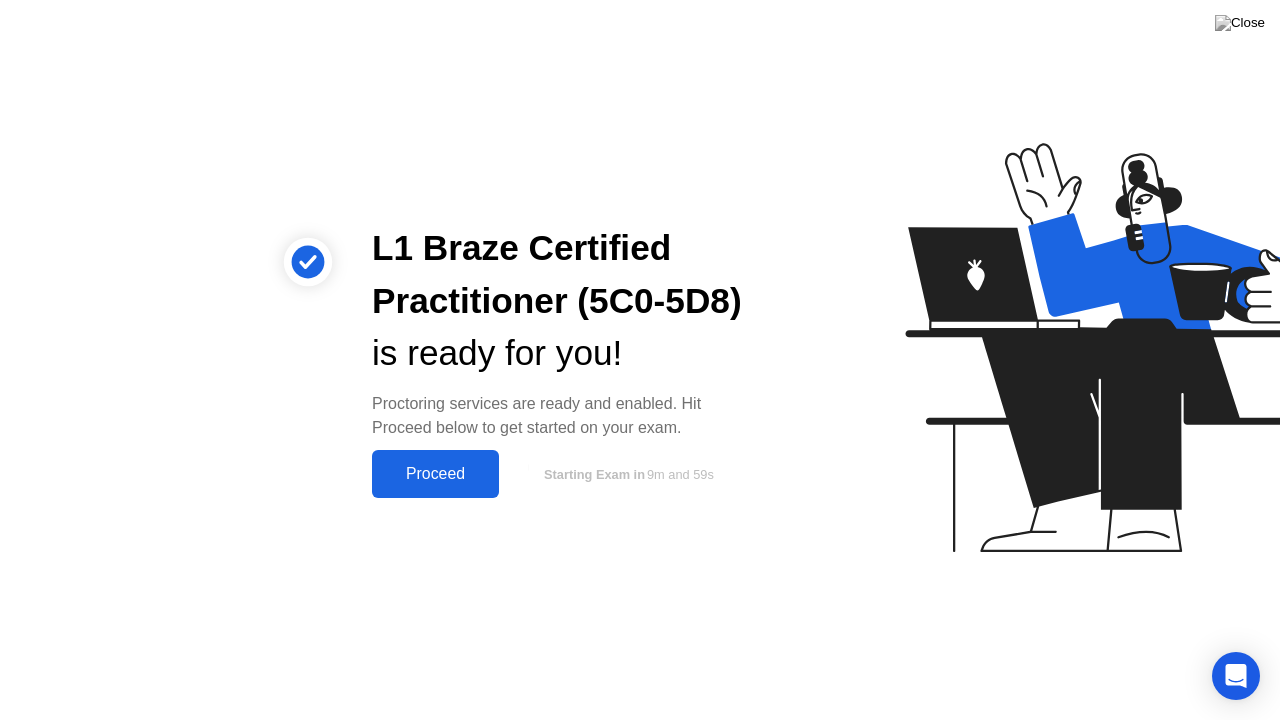 click on "Proceed" 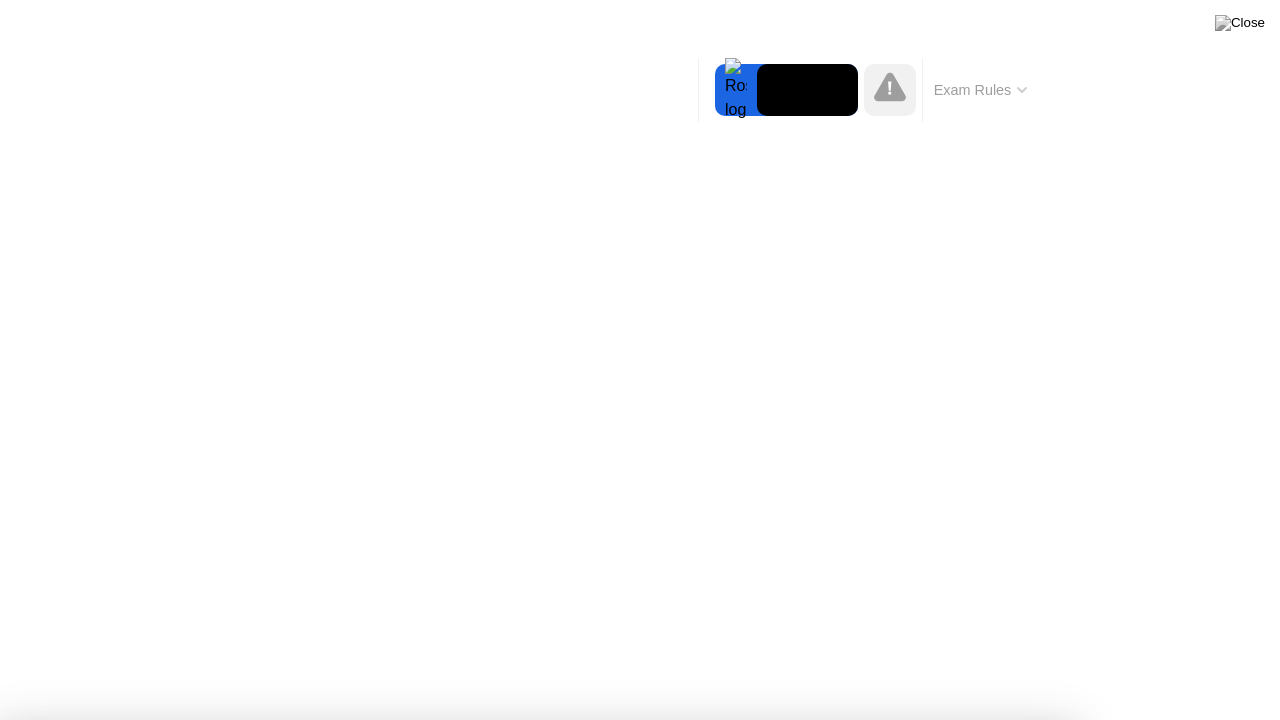 click on "Got it!" at bounding box center (647, 1238) 